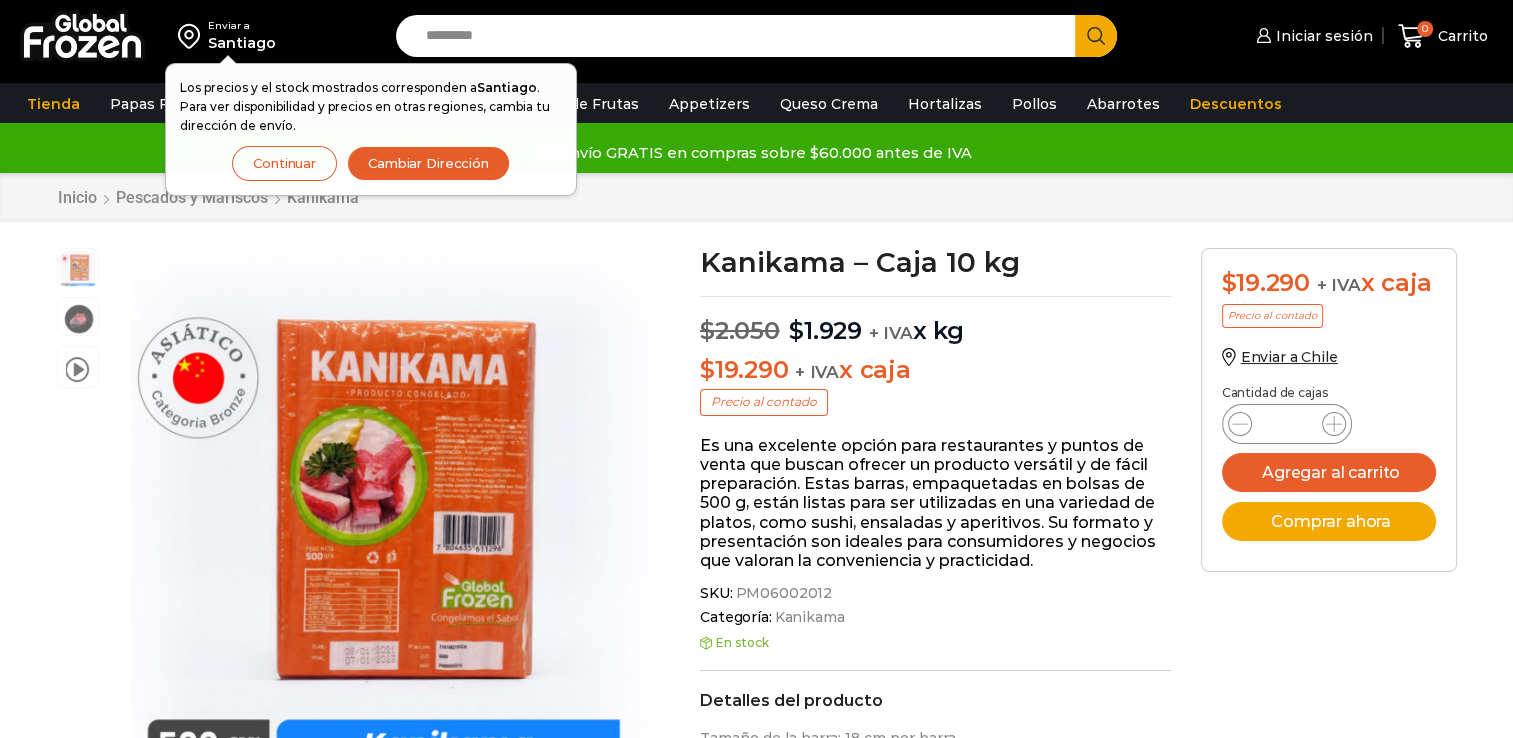 scroll, scrollTop: 0, scrollLeft: 0, axis: both 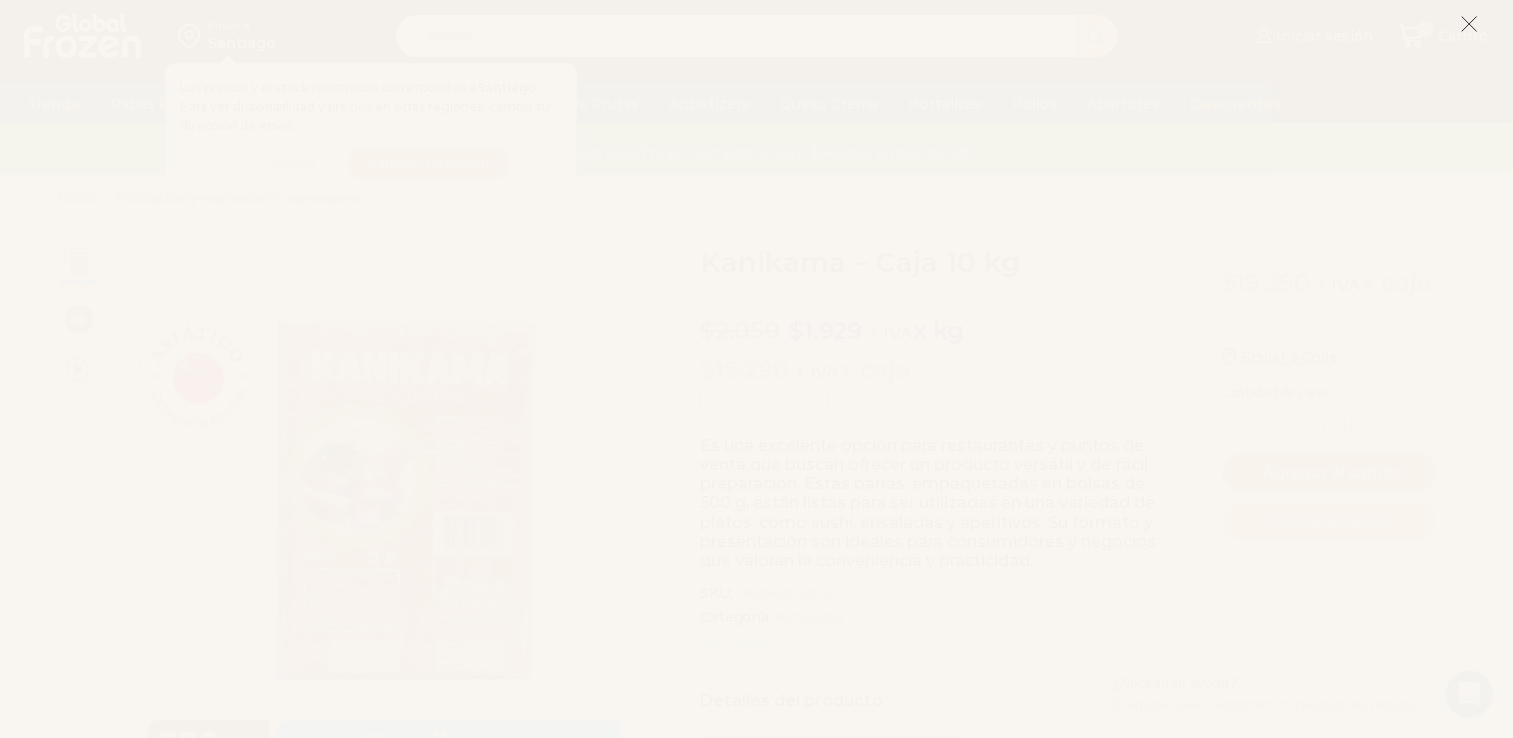 click 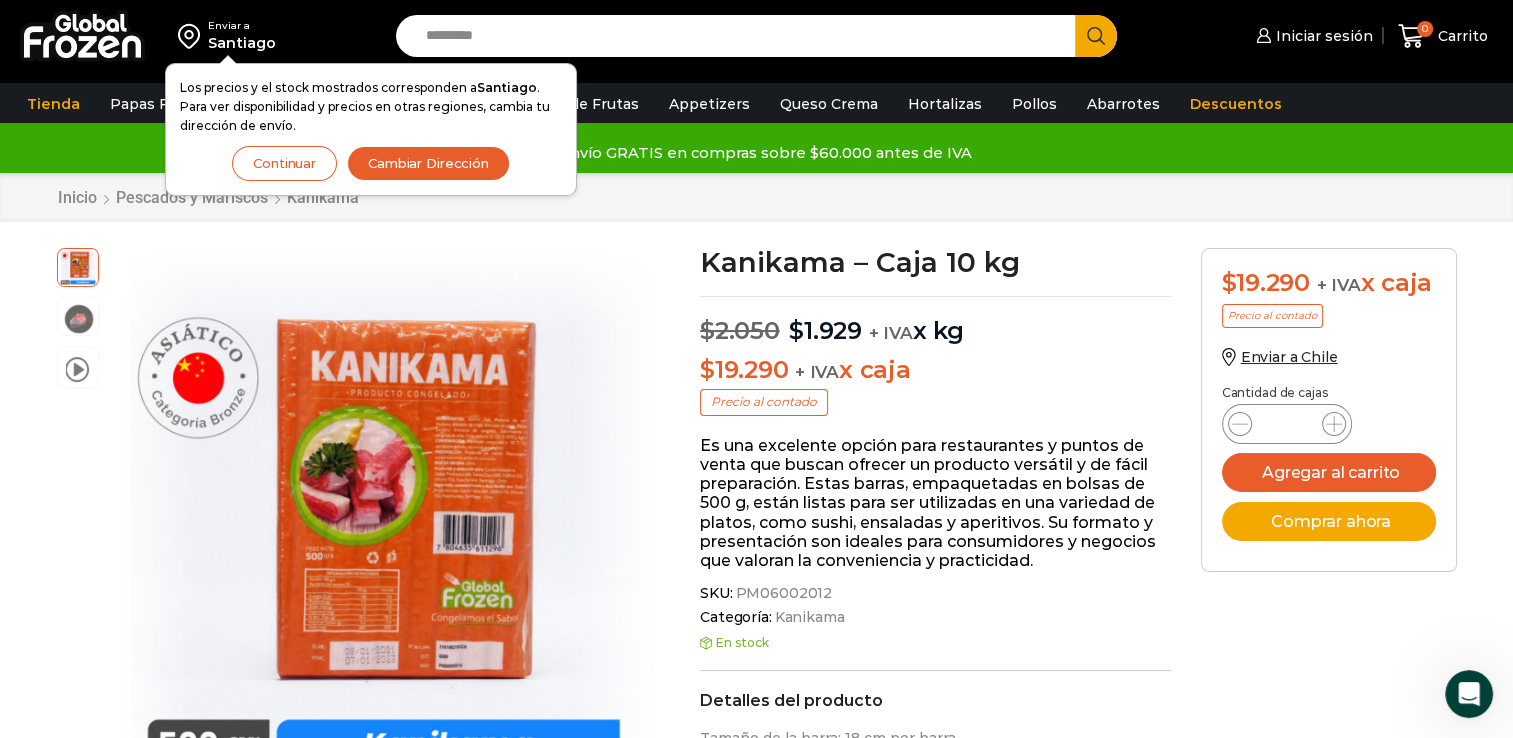click 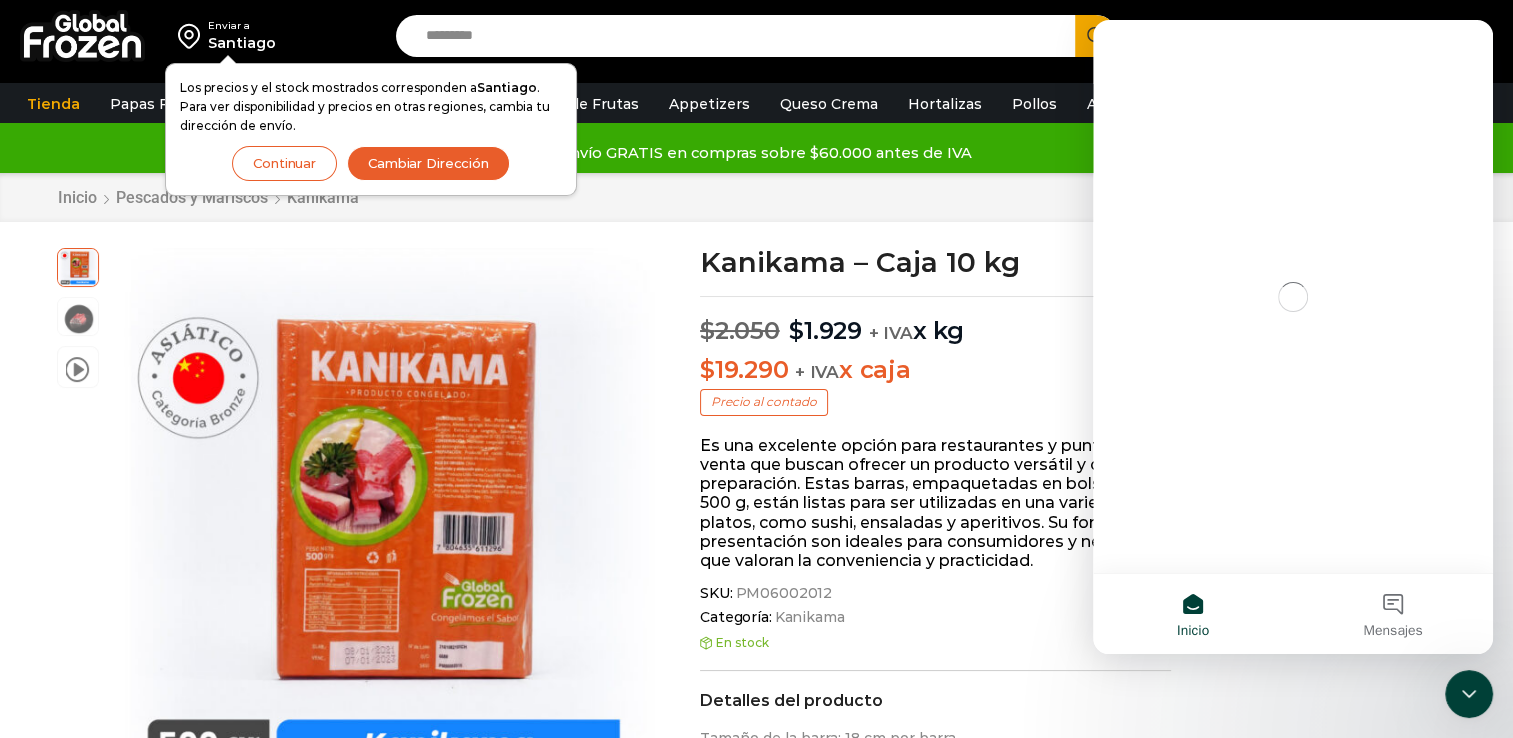 scroll, scrollTop: 0, scrollLeft: 0, axis: both 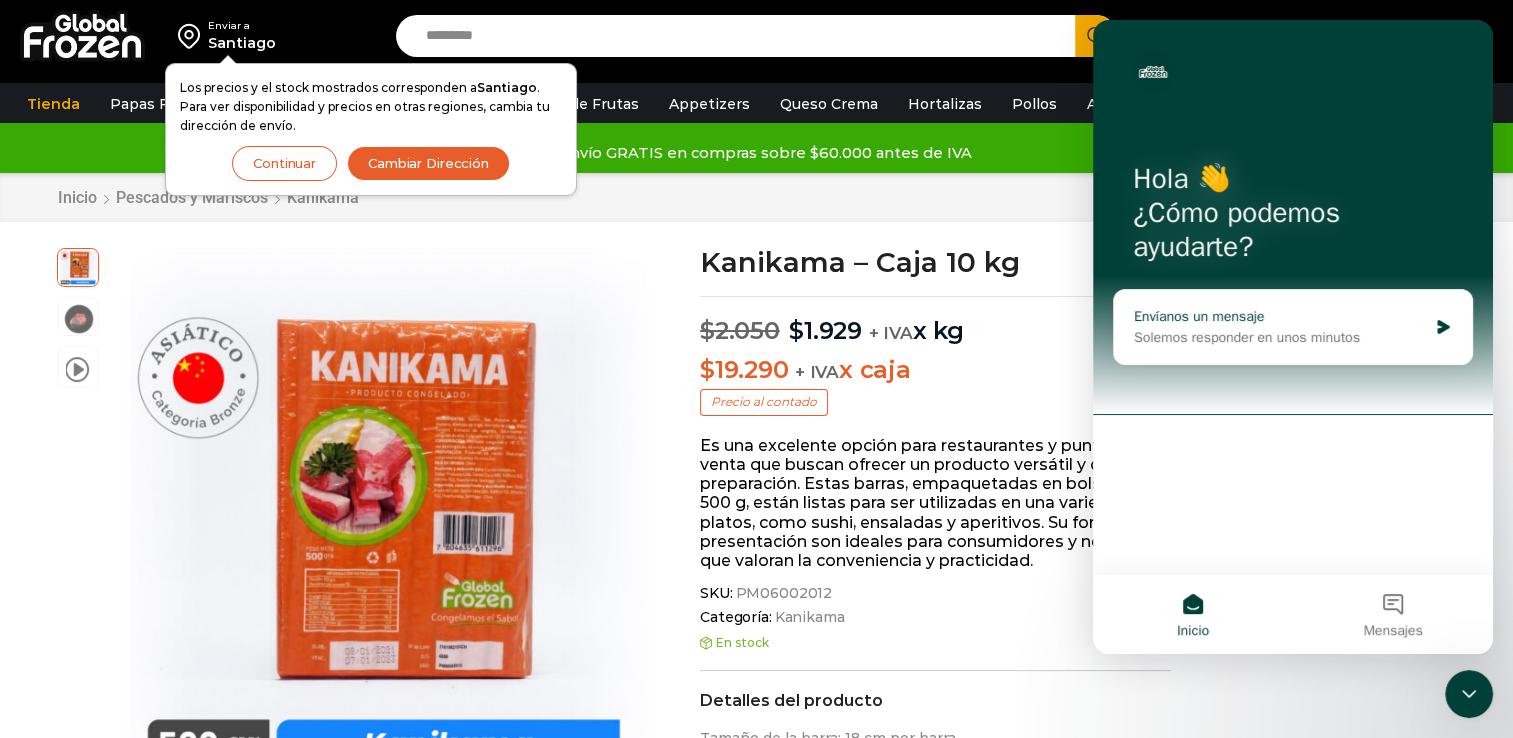 click 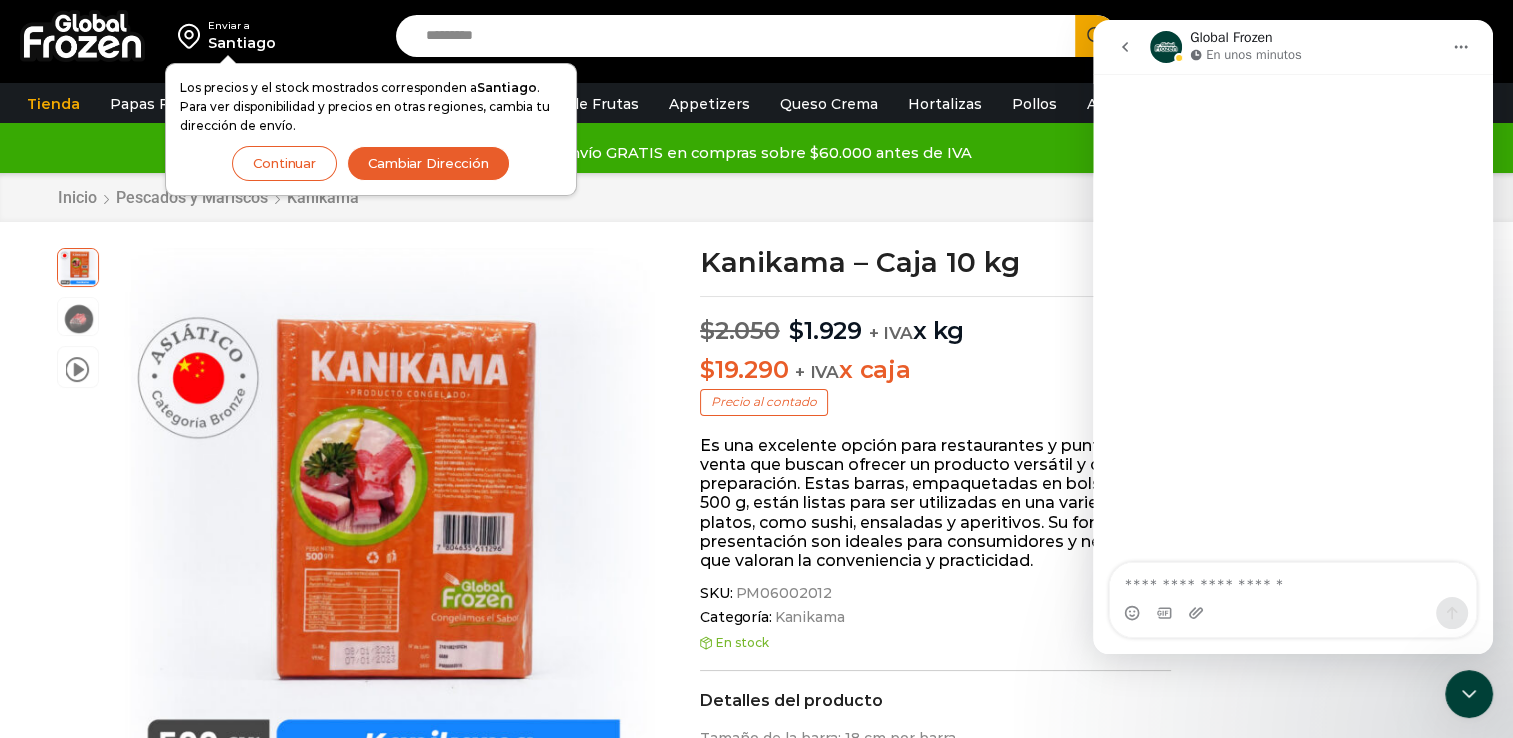 click at bounding box center [1293, 580] 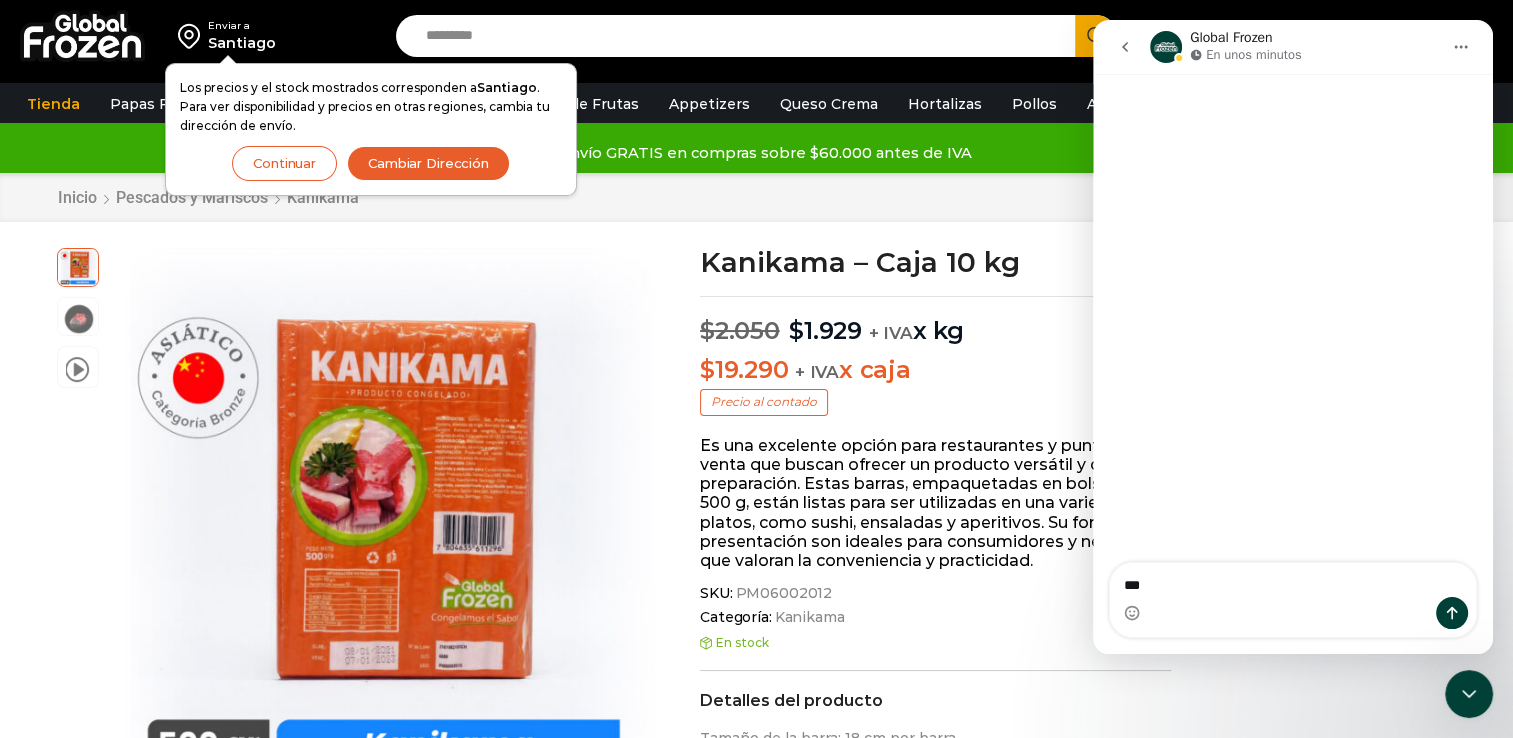 type on "****" 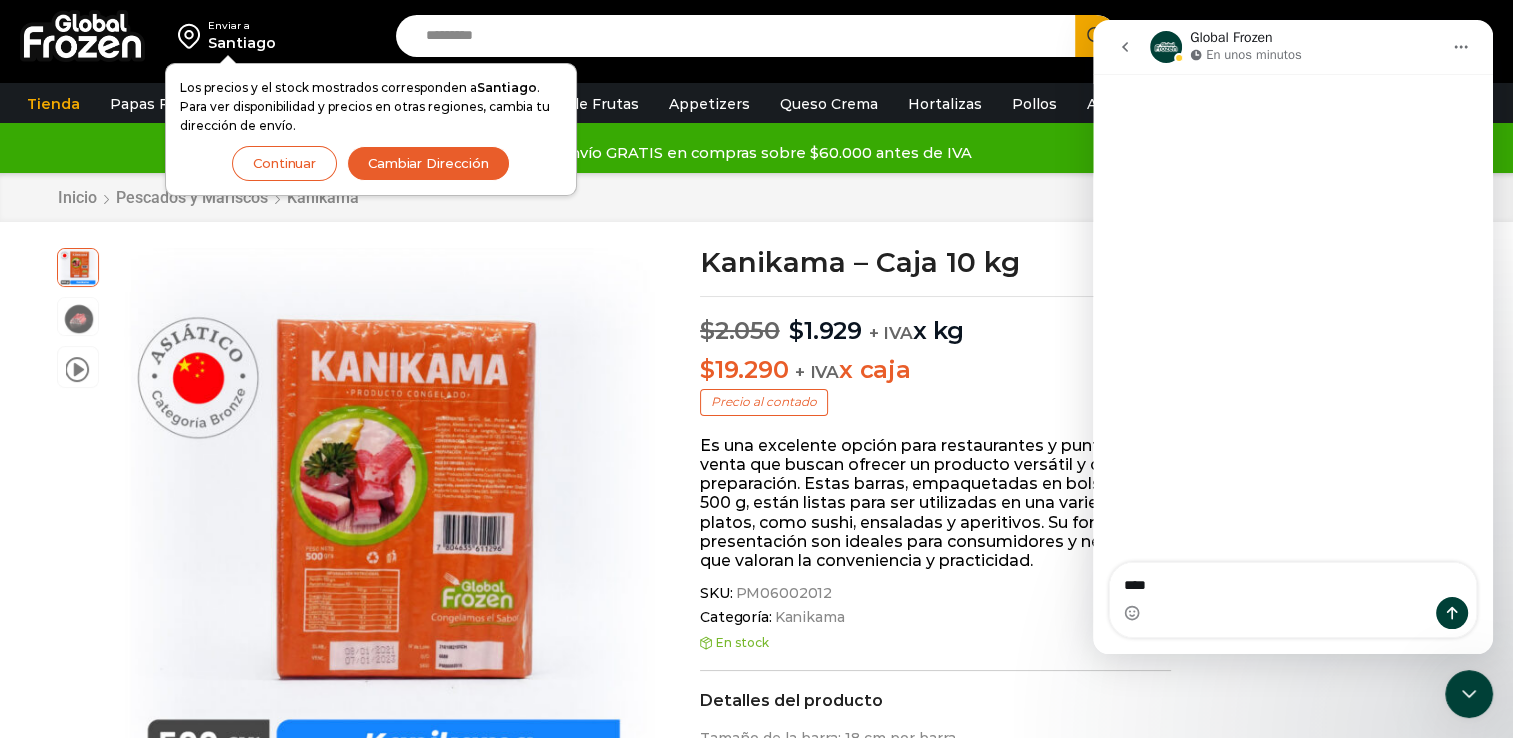 type 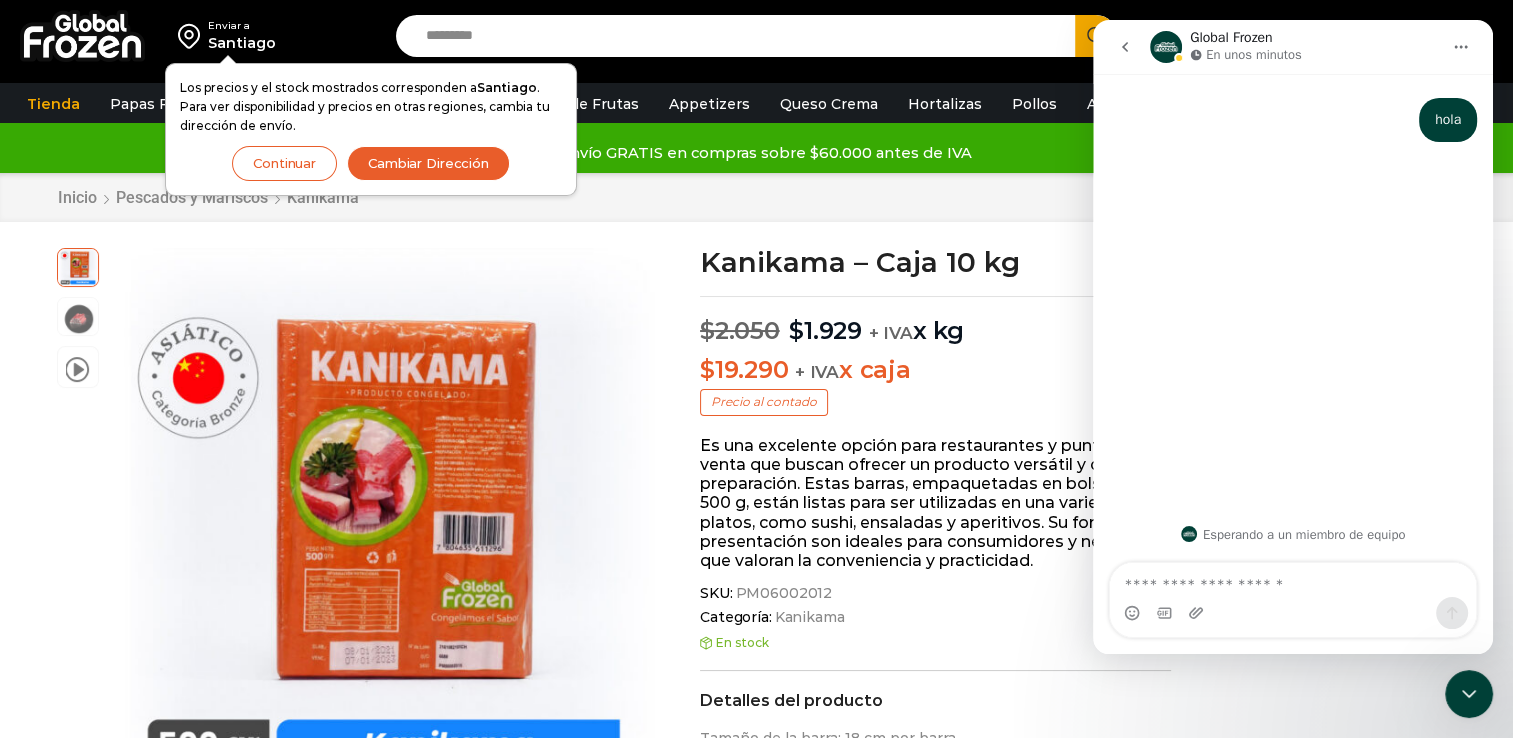 click on "Continuar" at bounding box center (284, 163) 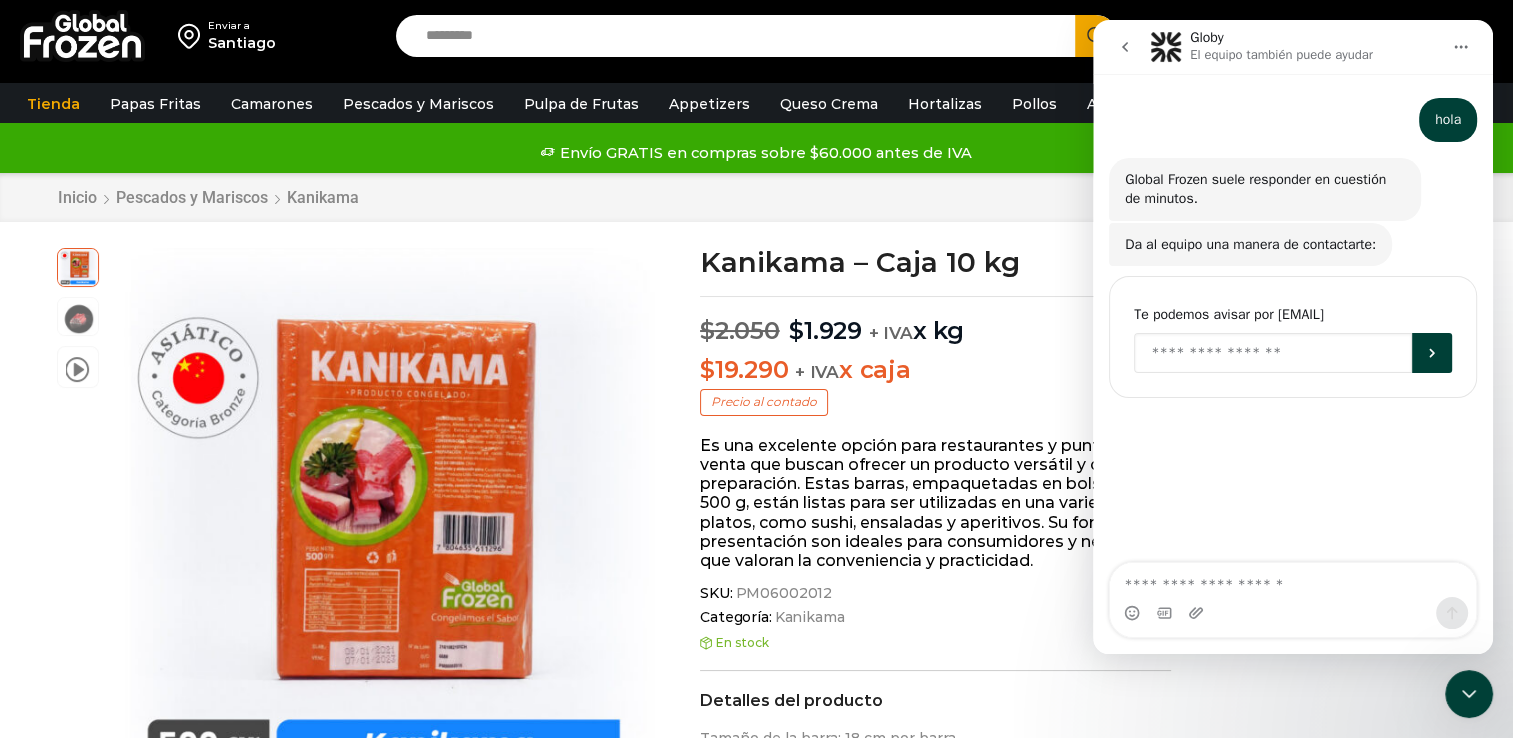 click at bounding box center (1273, 353) 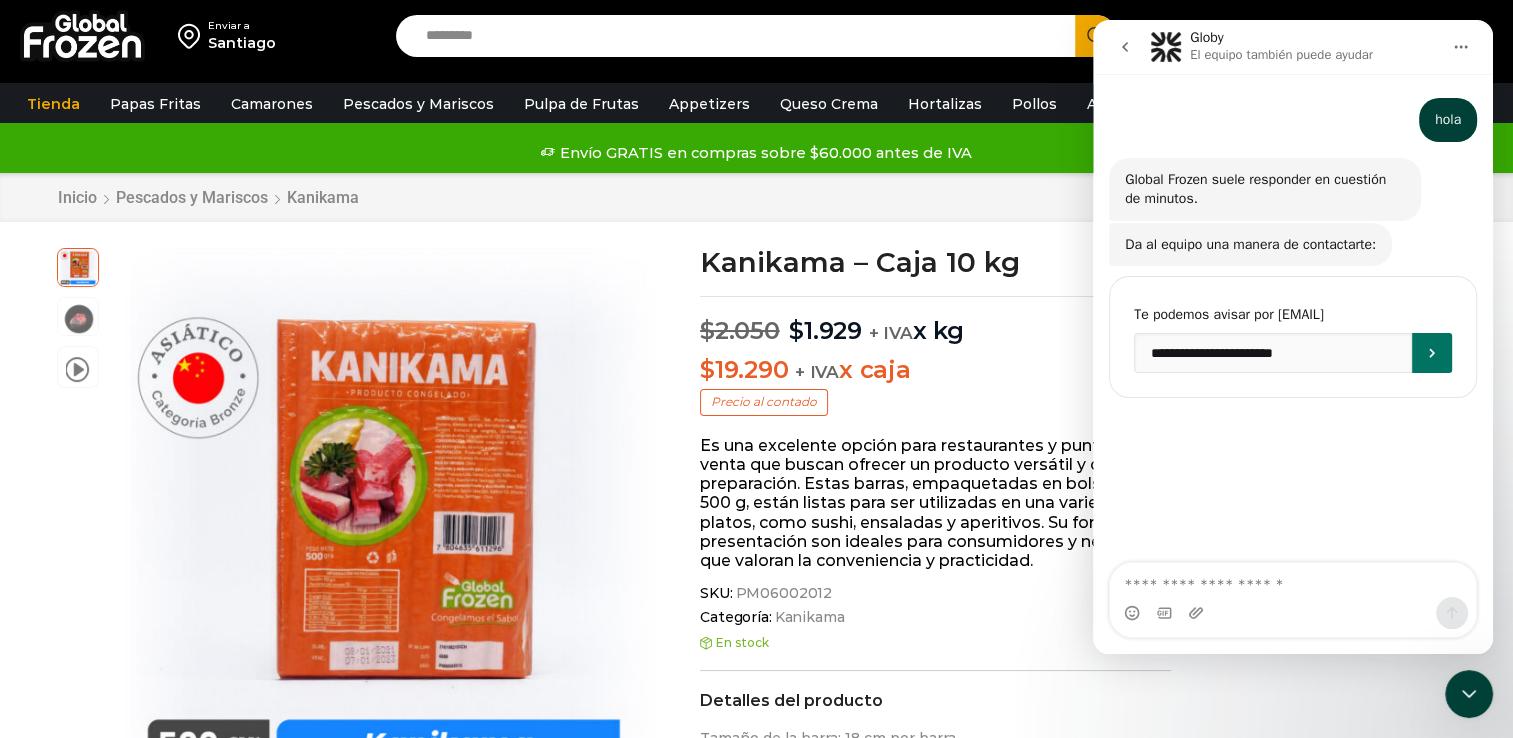 click at bounding box center [1432, 353] 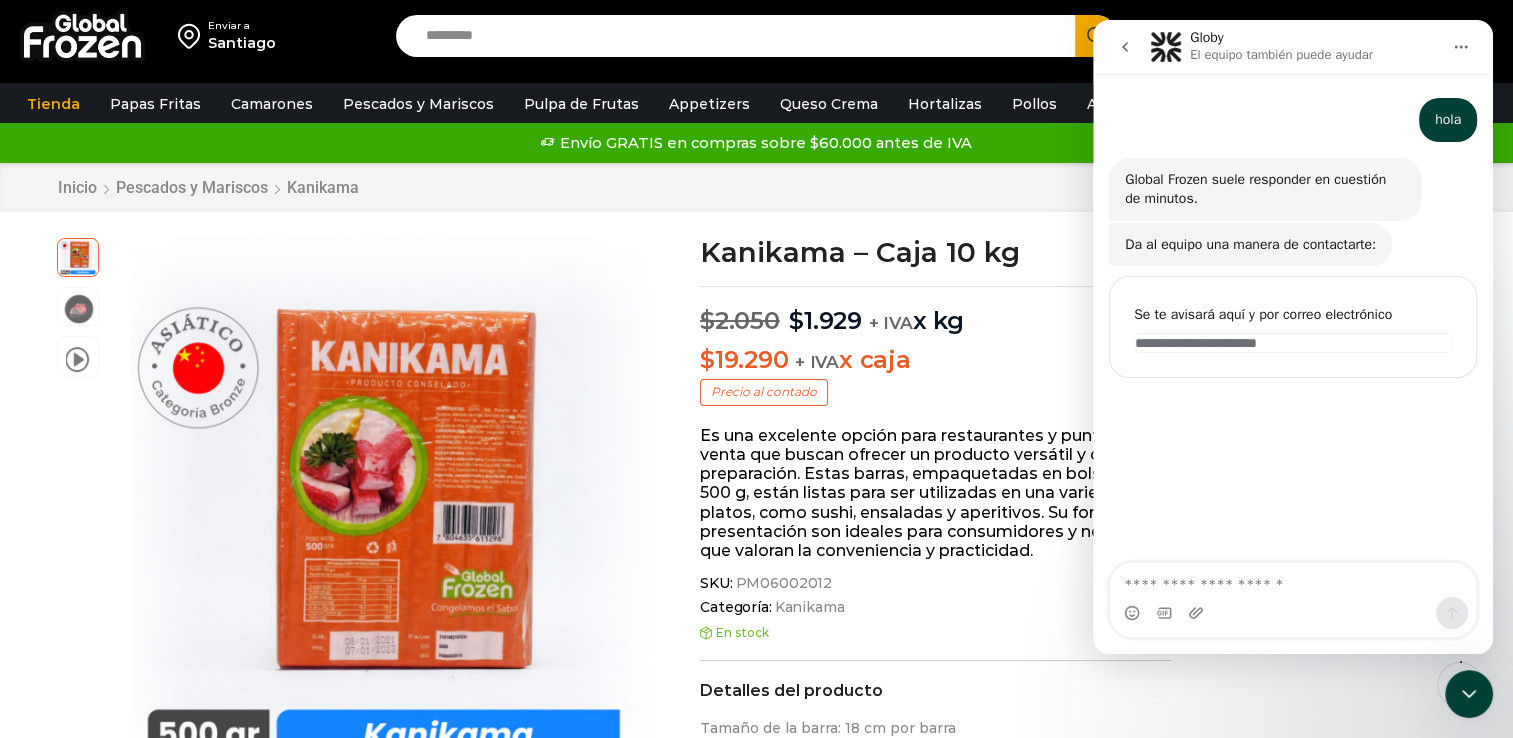 scroll, scrollTop: 0, scrollLeft: 0, axis: both 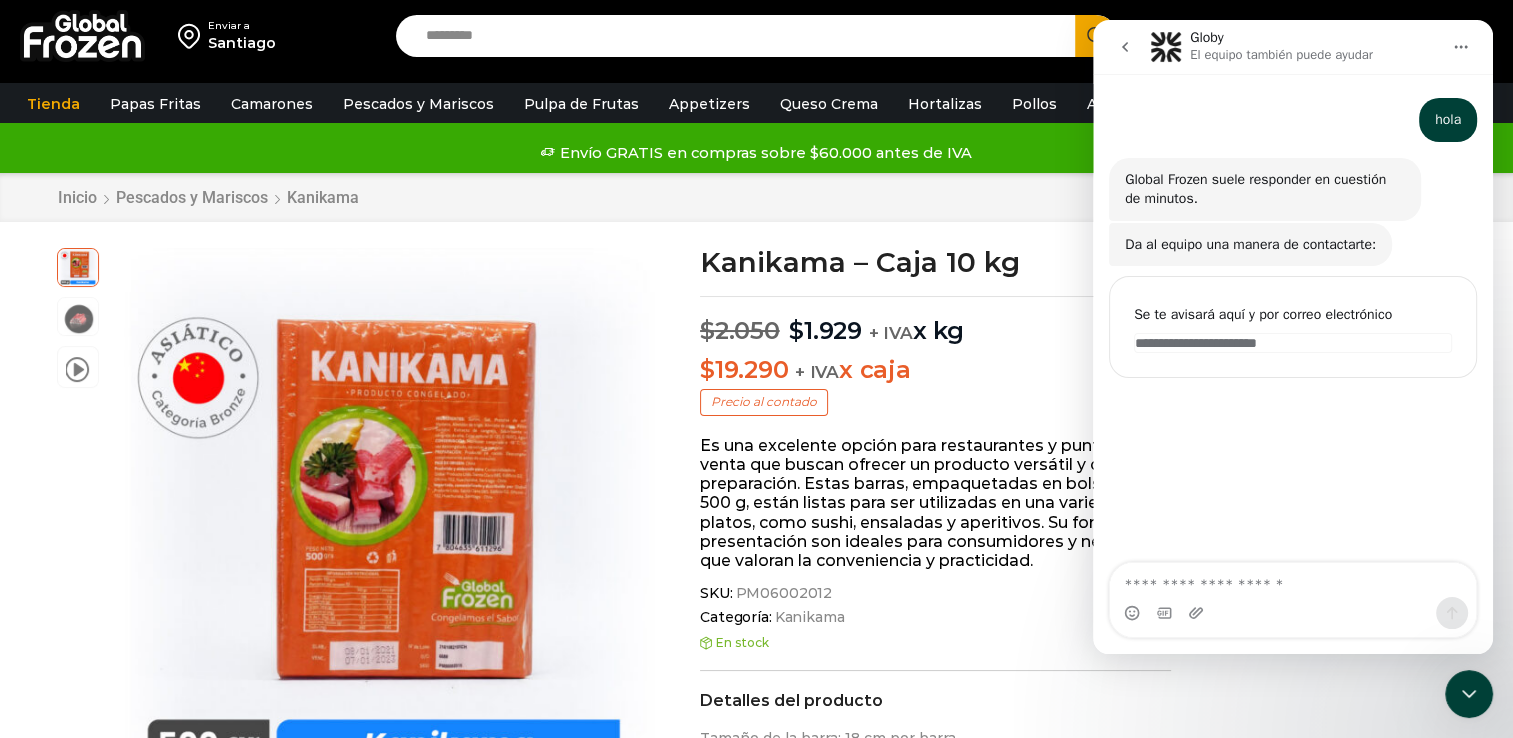 click 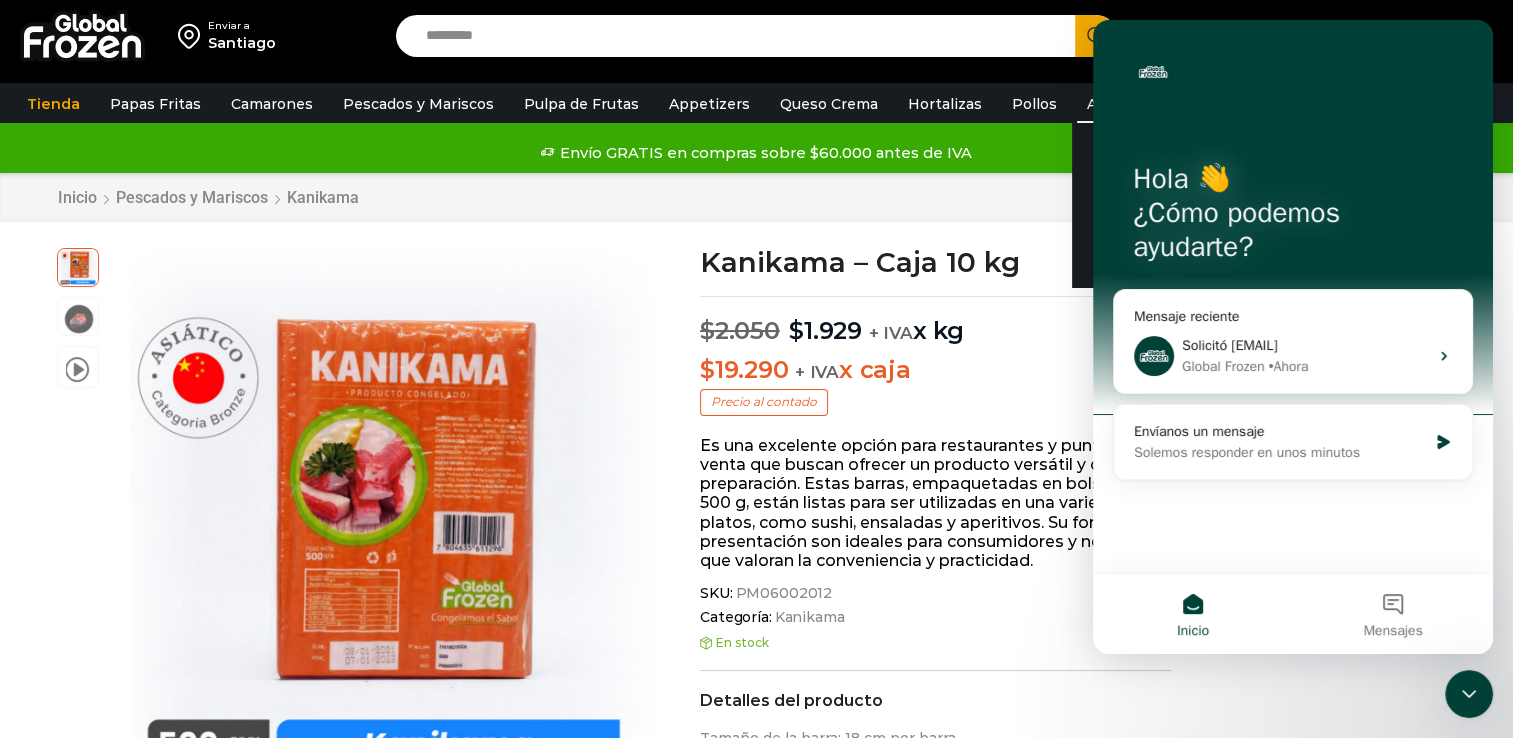click on "Abarrotes" at bounding box center (1123, 104) 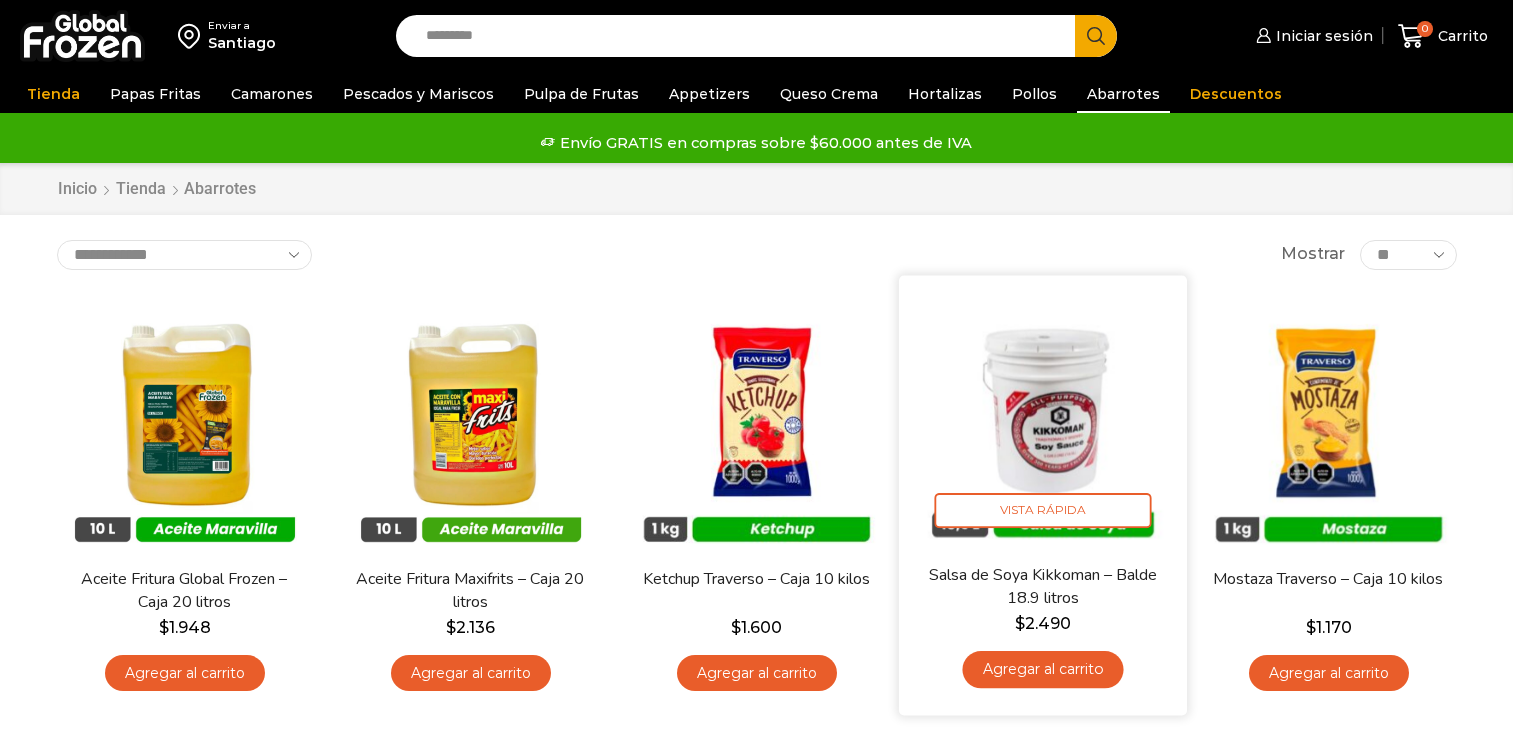 scroll, scrollTop: 0, scrollLeft: 0, axis: both 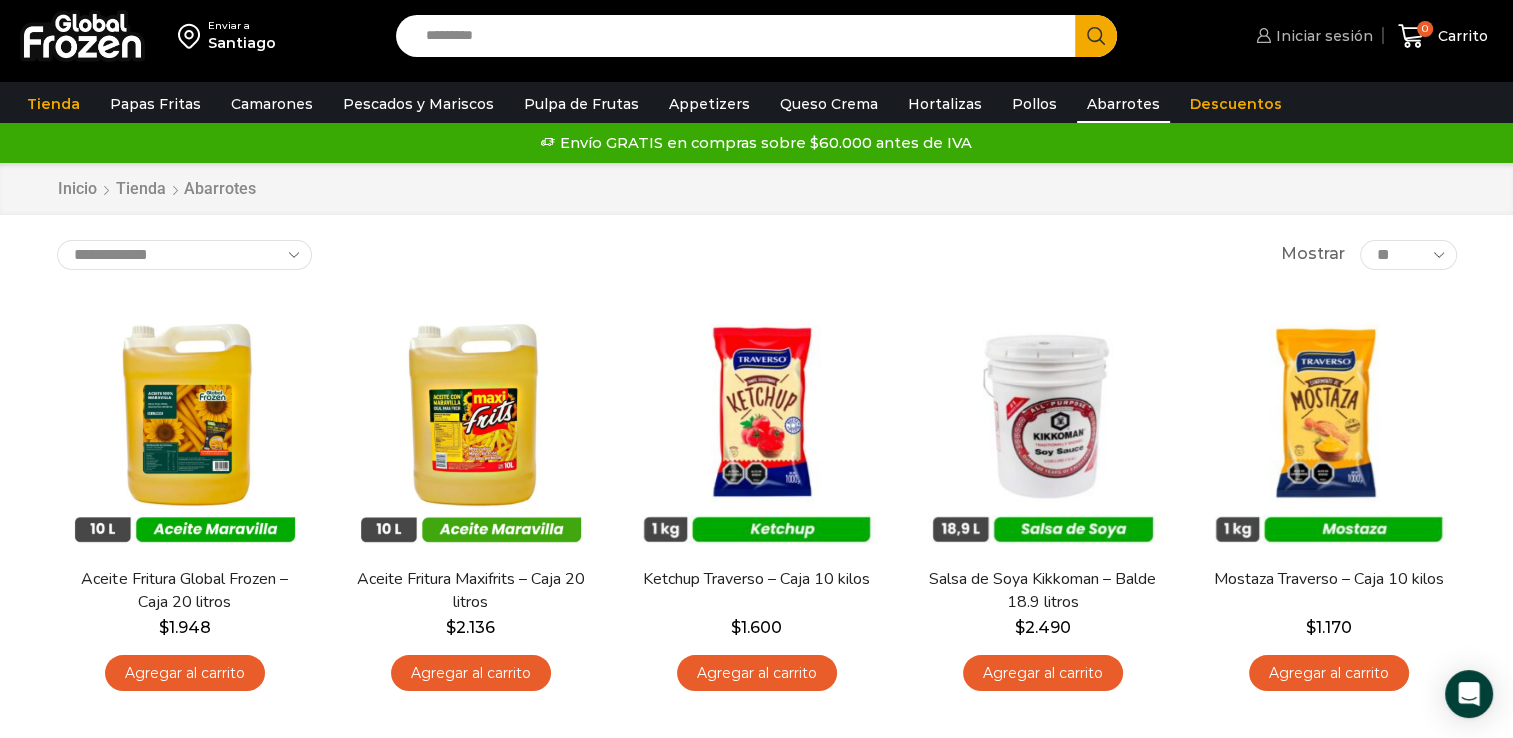 click on "Iniciar sesión" at bounding box center (1322, 36) 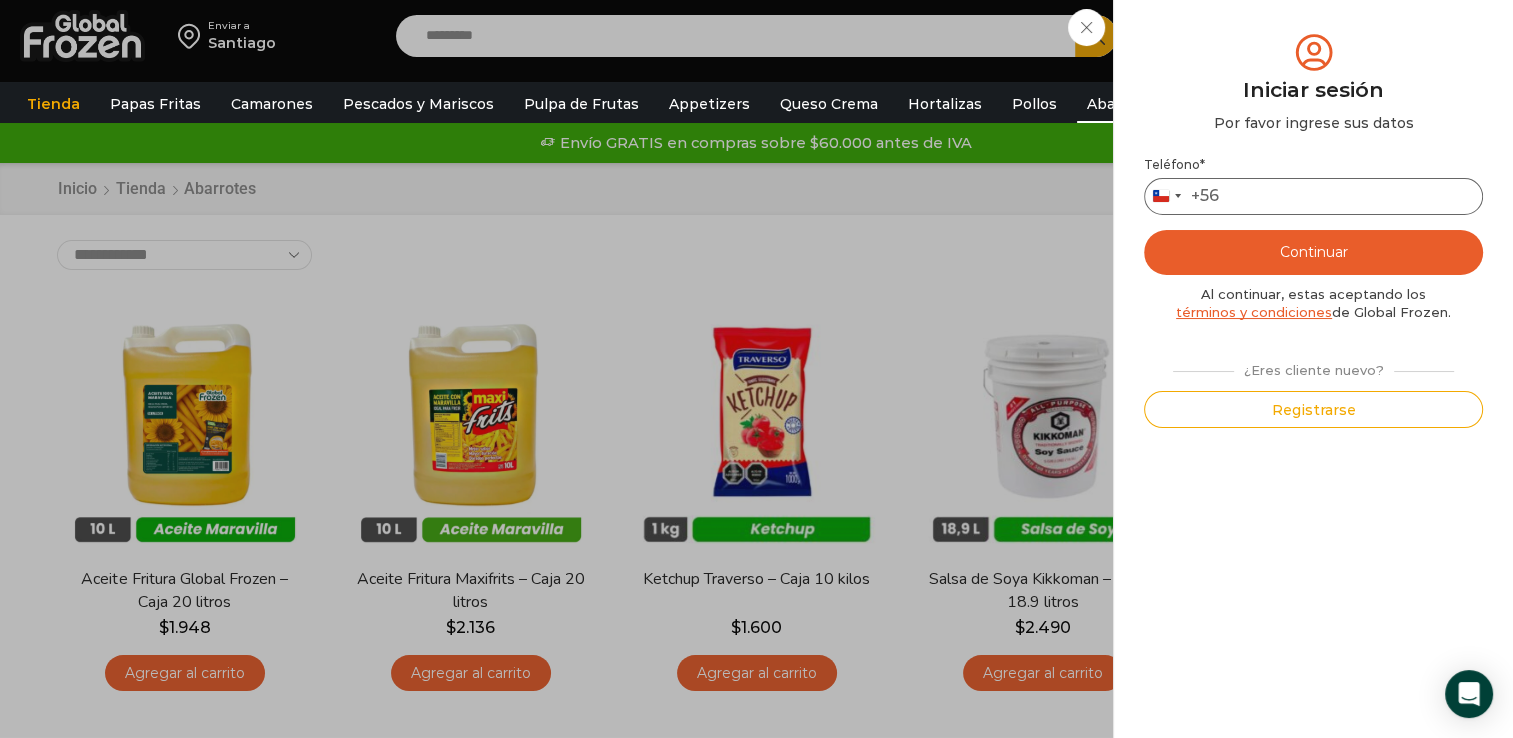 click on "Teléfono
*" at bounding box center [1313, 196] 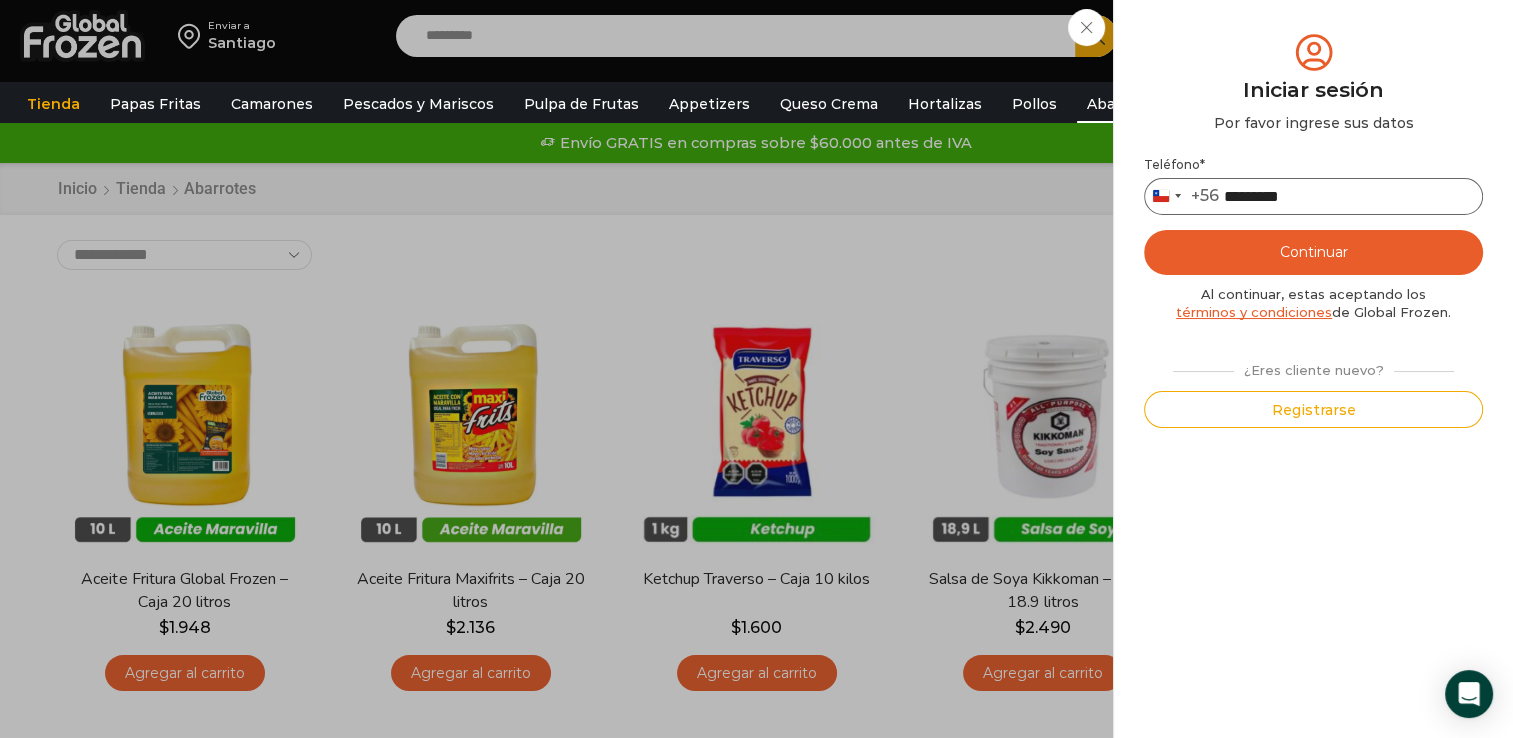 type on "*********" 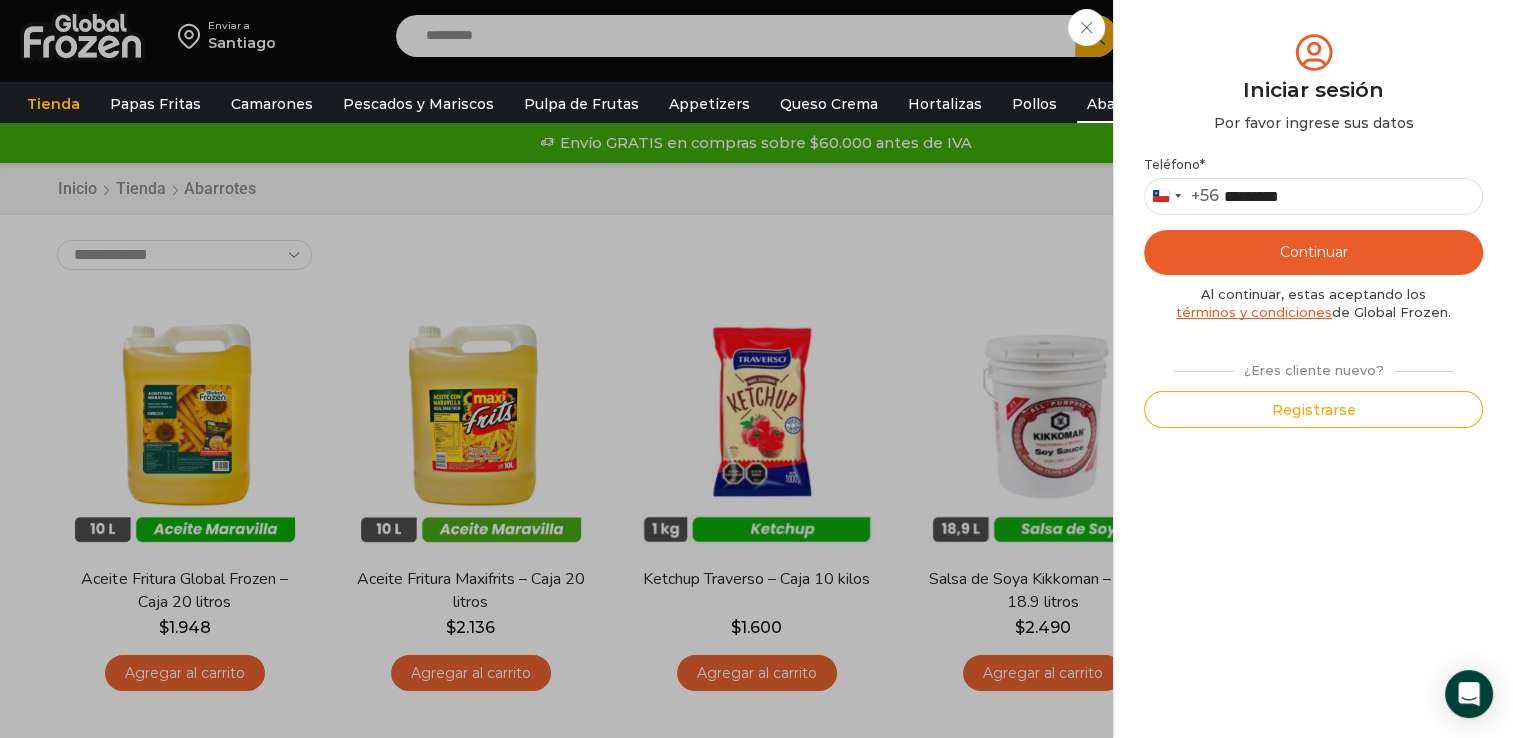 click on "Continuar" at bounding box center [1313, 252] 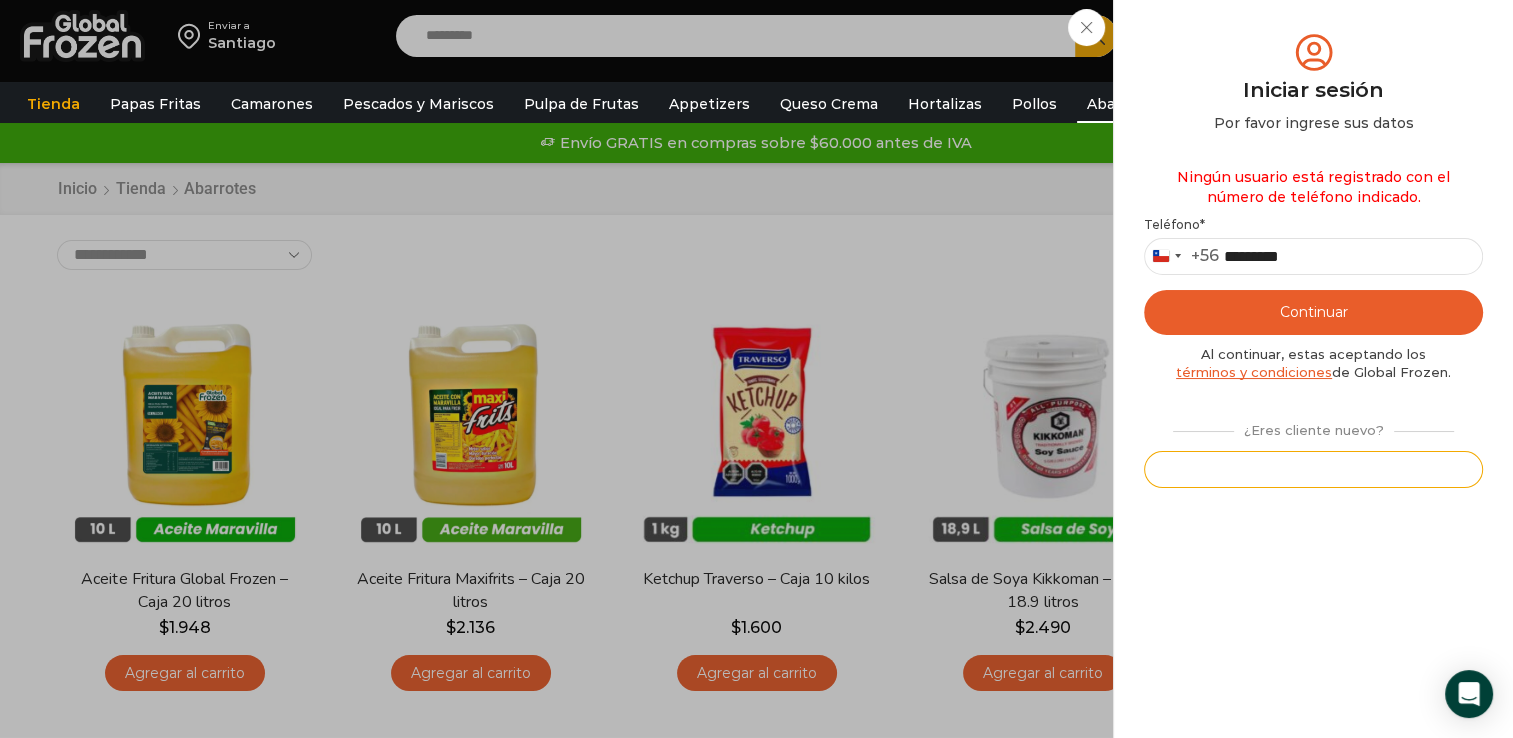 click on "Registrarse" at bounding box center [1313, 469] 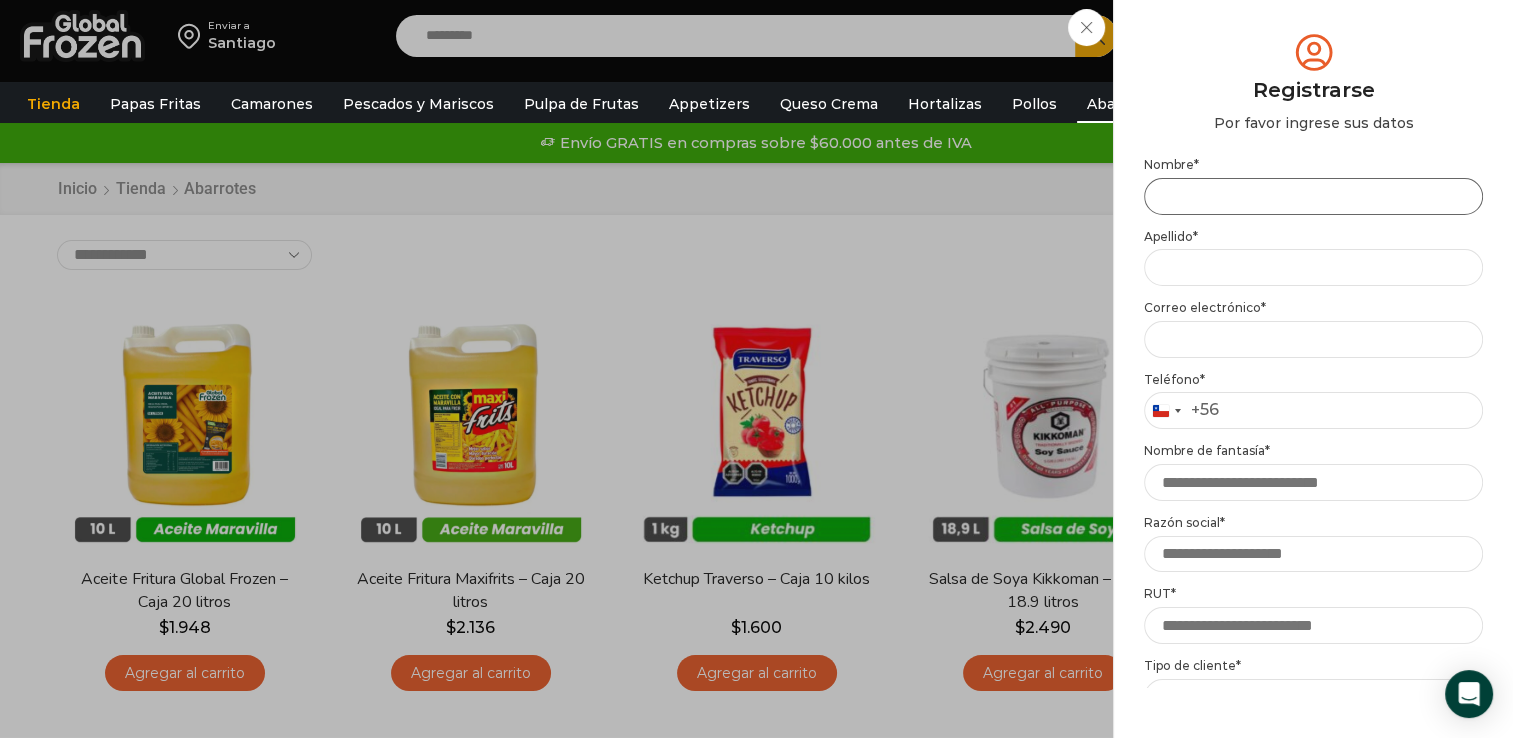 click on "Nombre  *" at bounding box center (1313, 196) 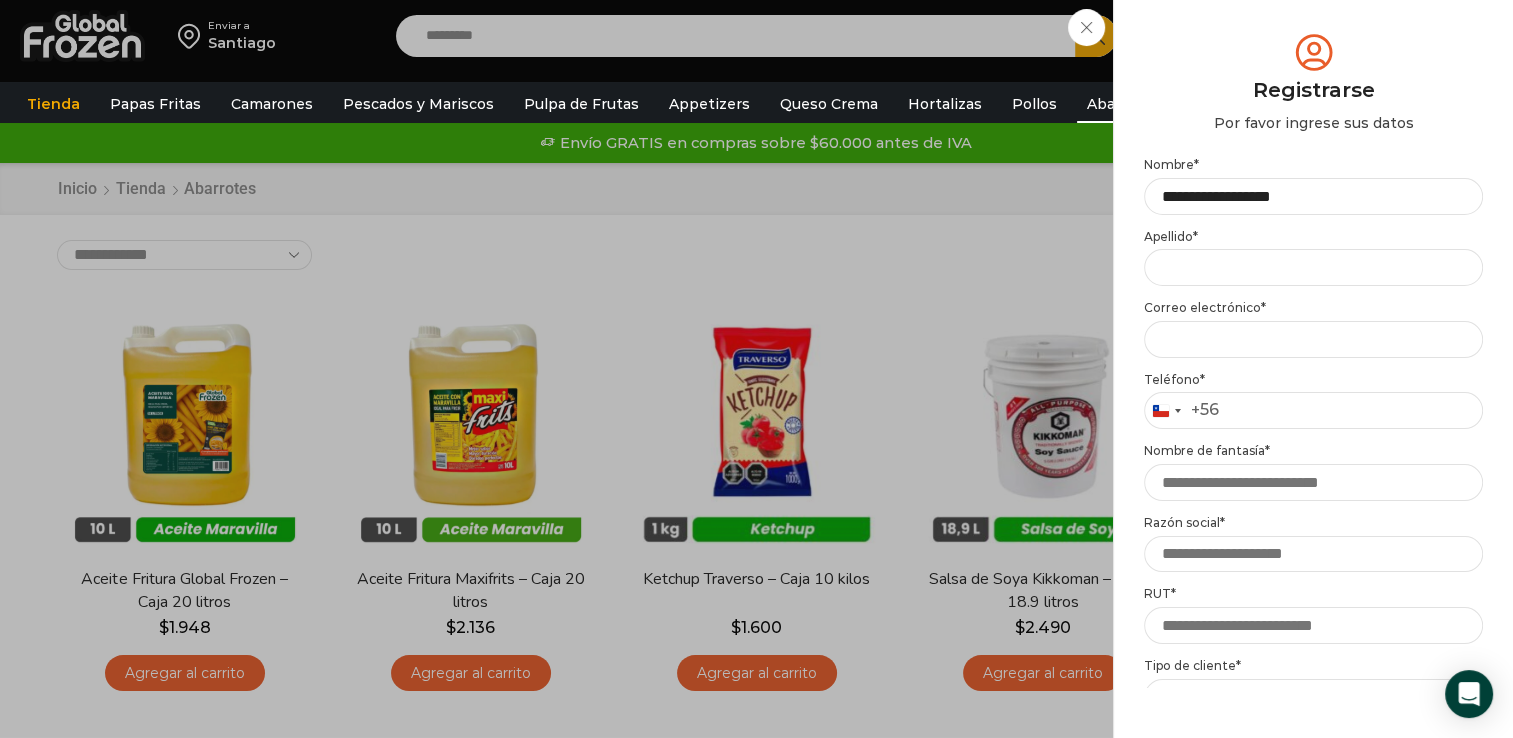 type on "**********" 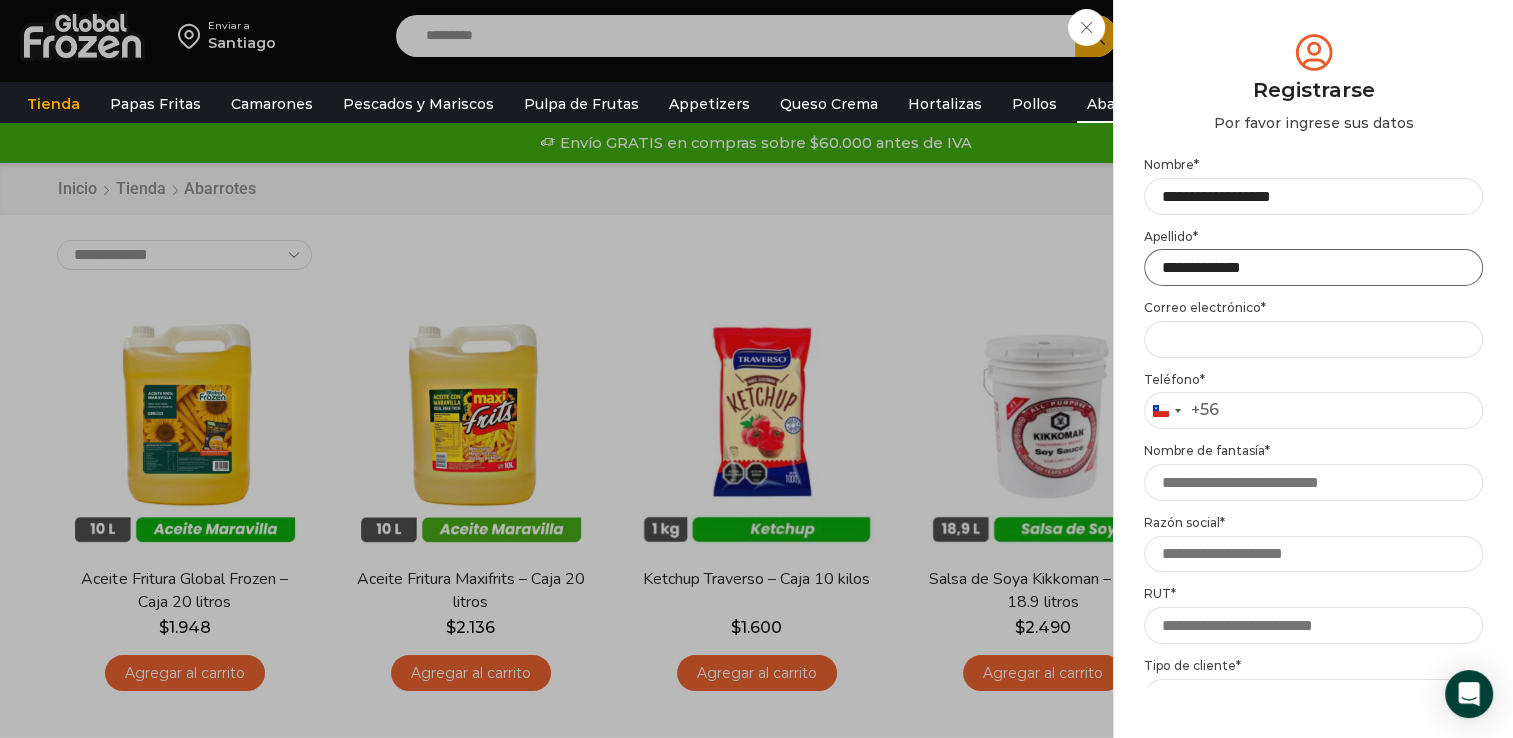 type on "**********" 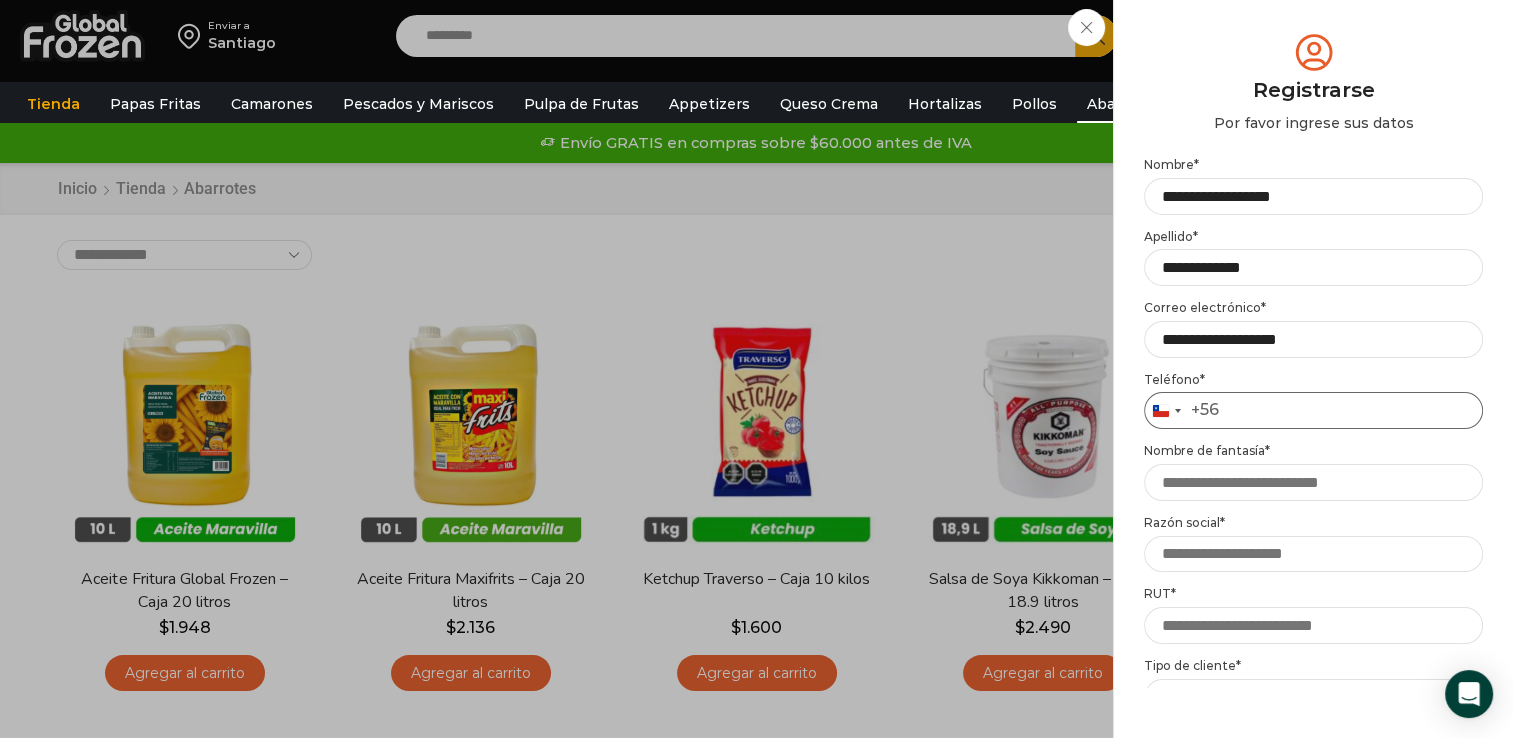 type on "**********" 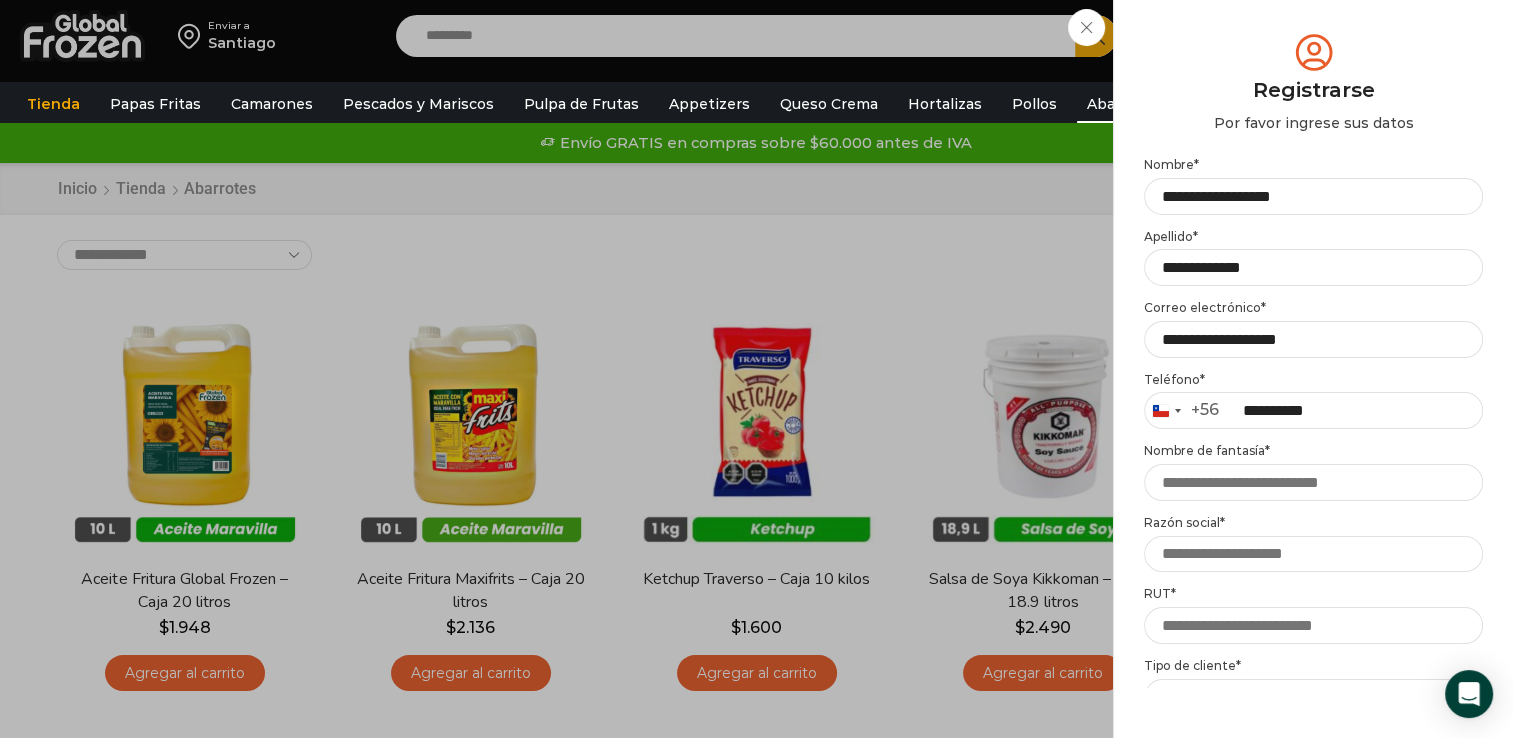 type on "**********" 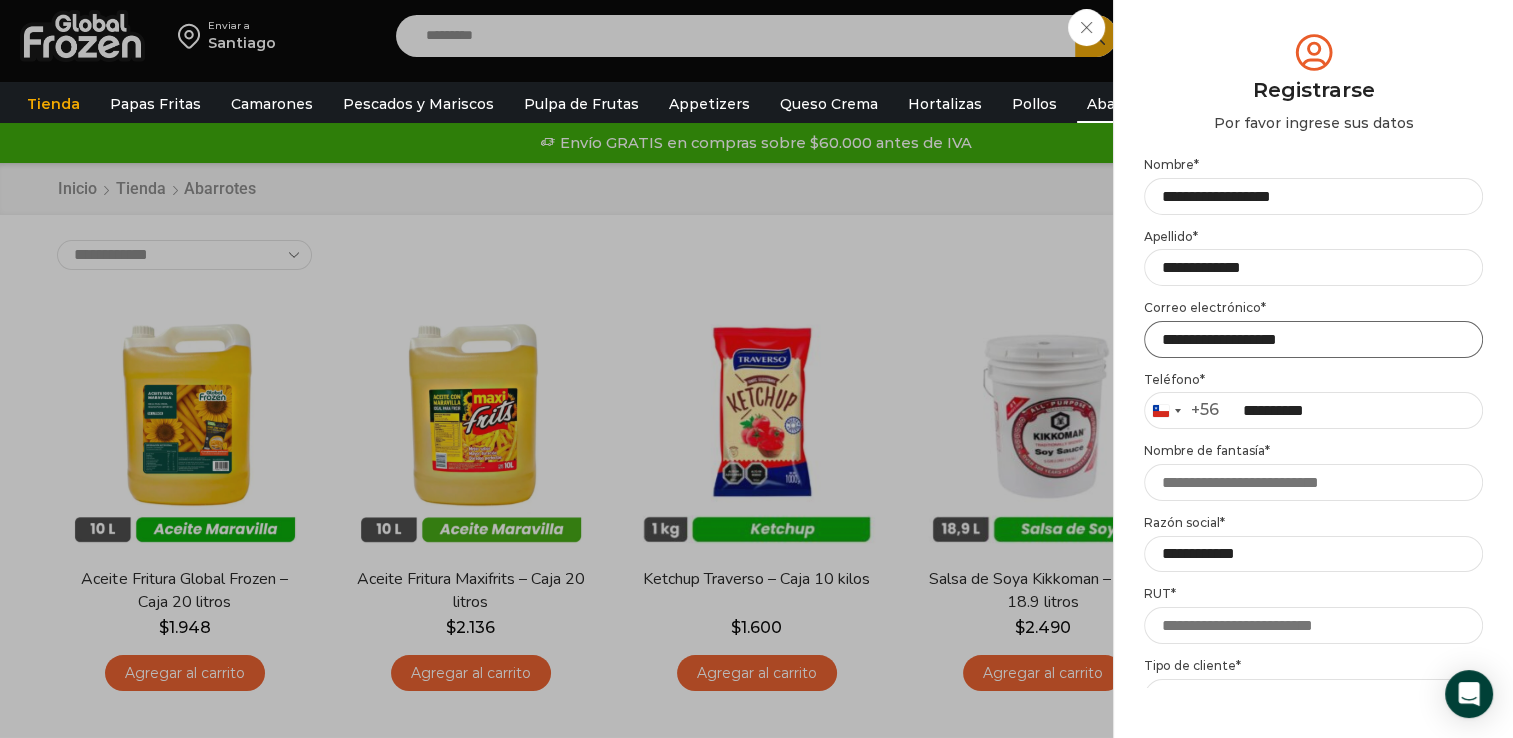 click on "**********" at bounding box center [1313, 339] 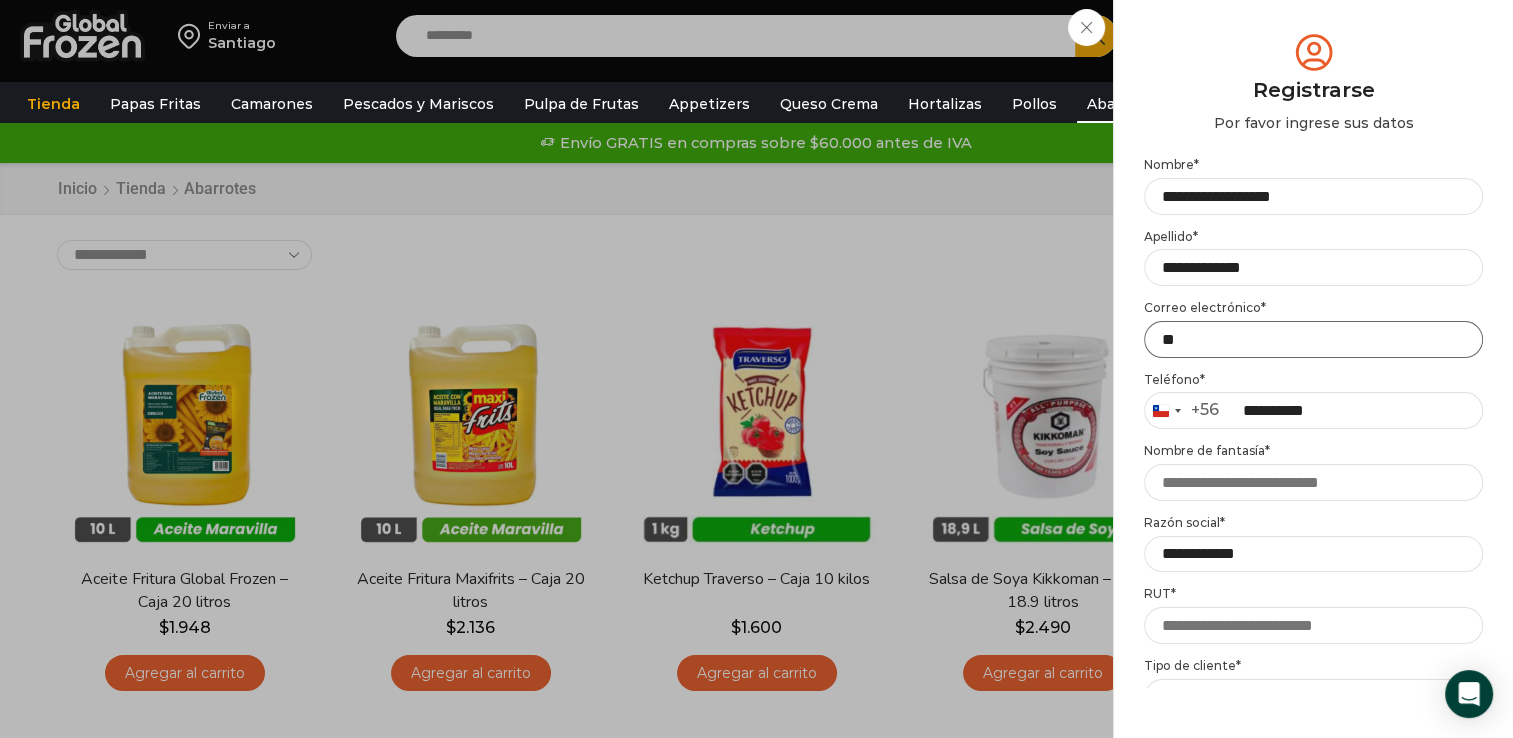 type on "*" 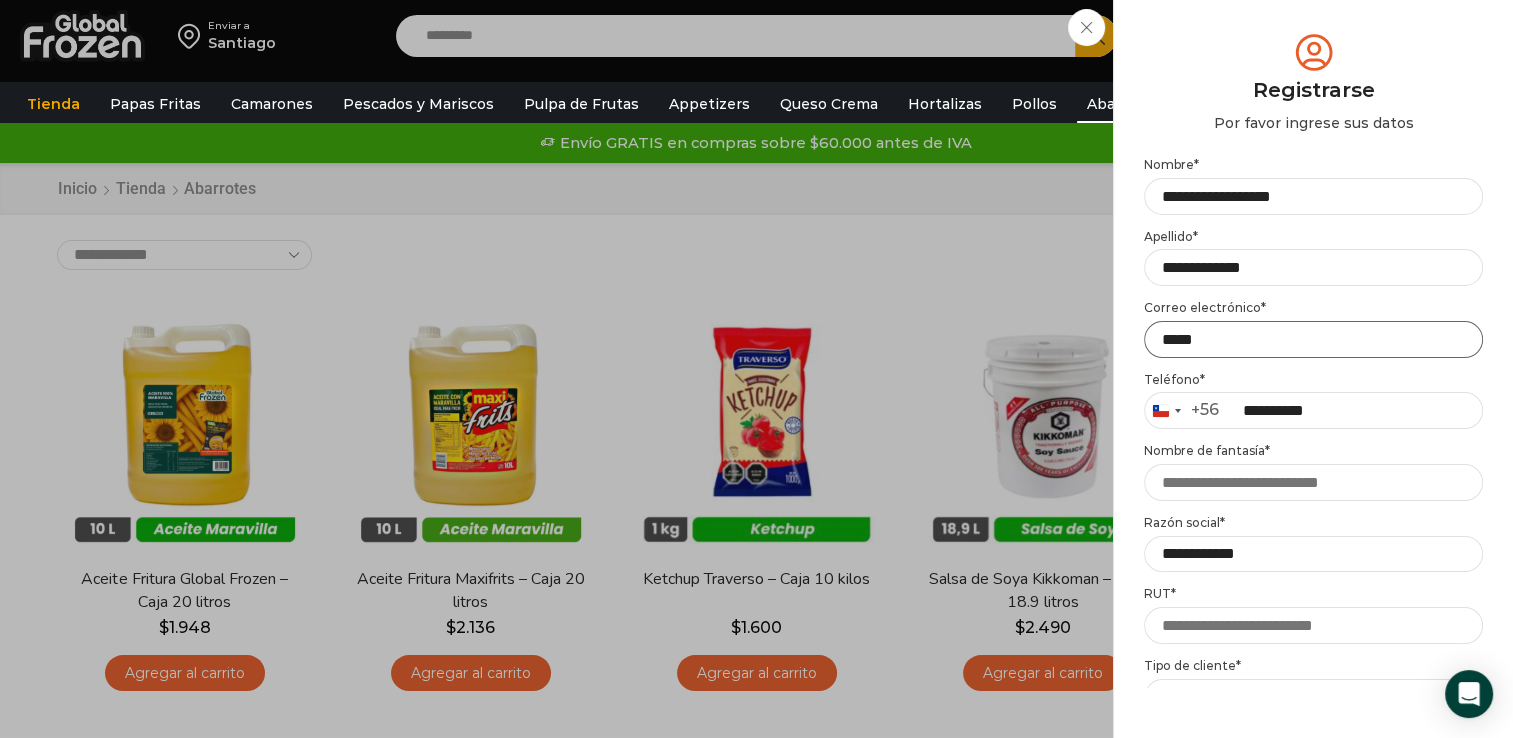 type on "**********" 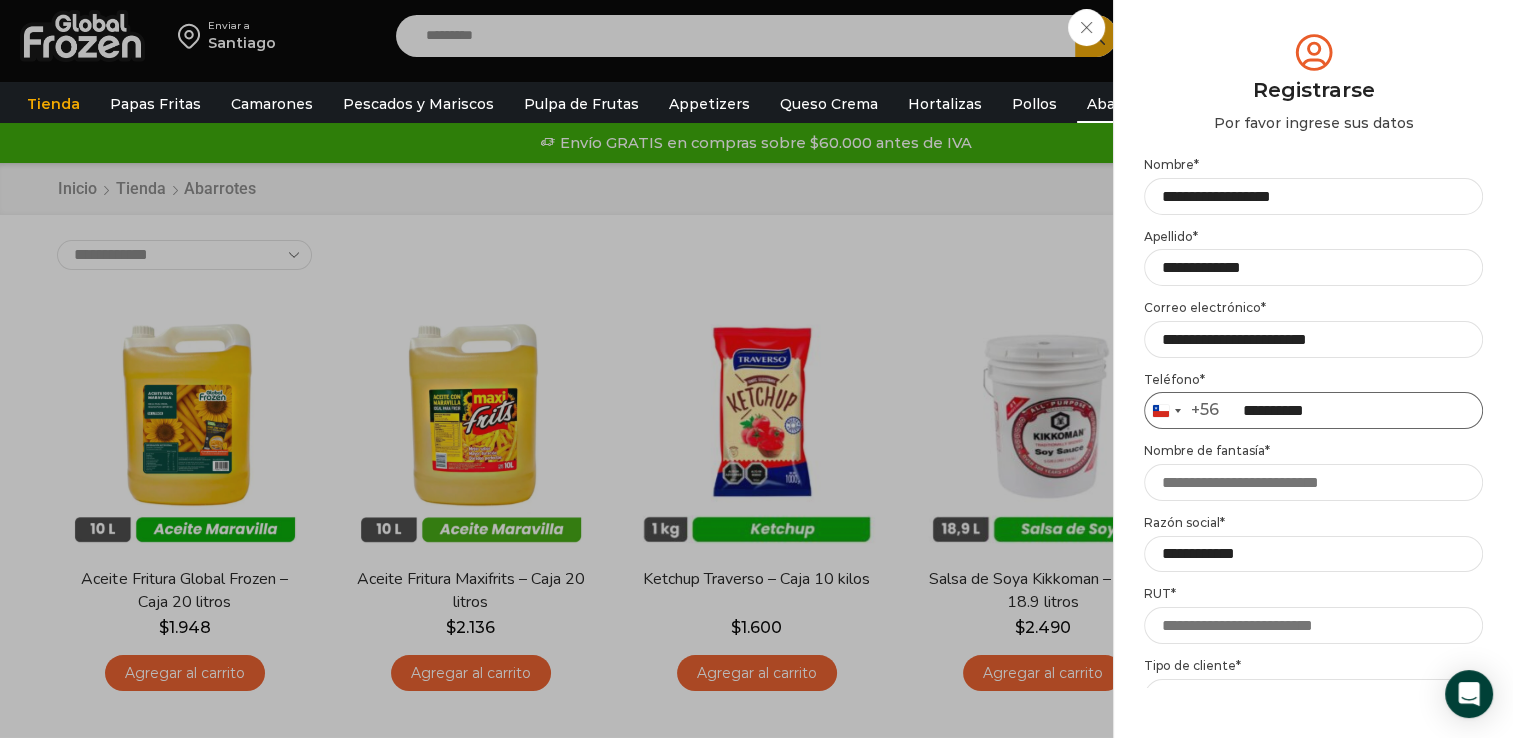 click on "**********" at bounding box center [1313, 410] 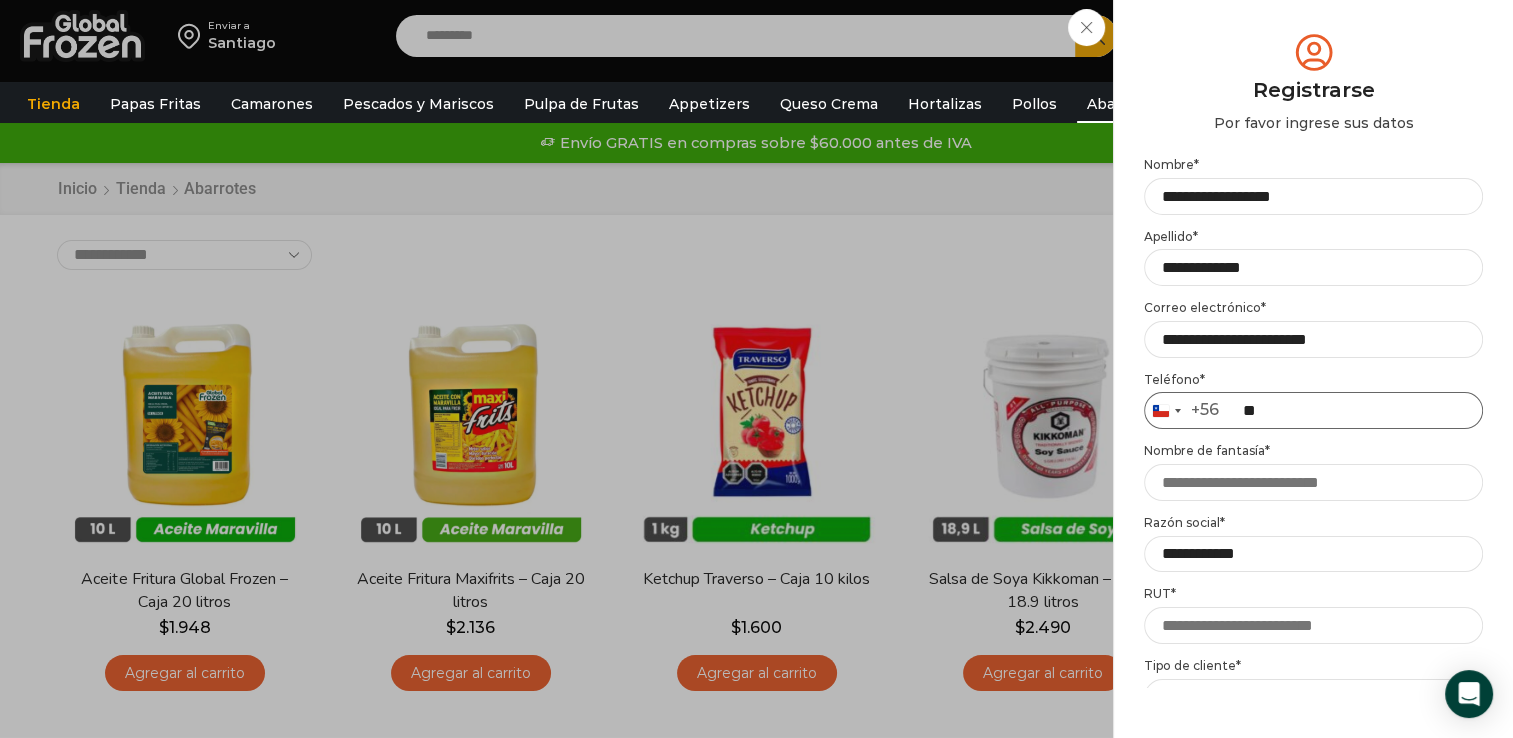type on "*" 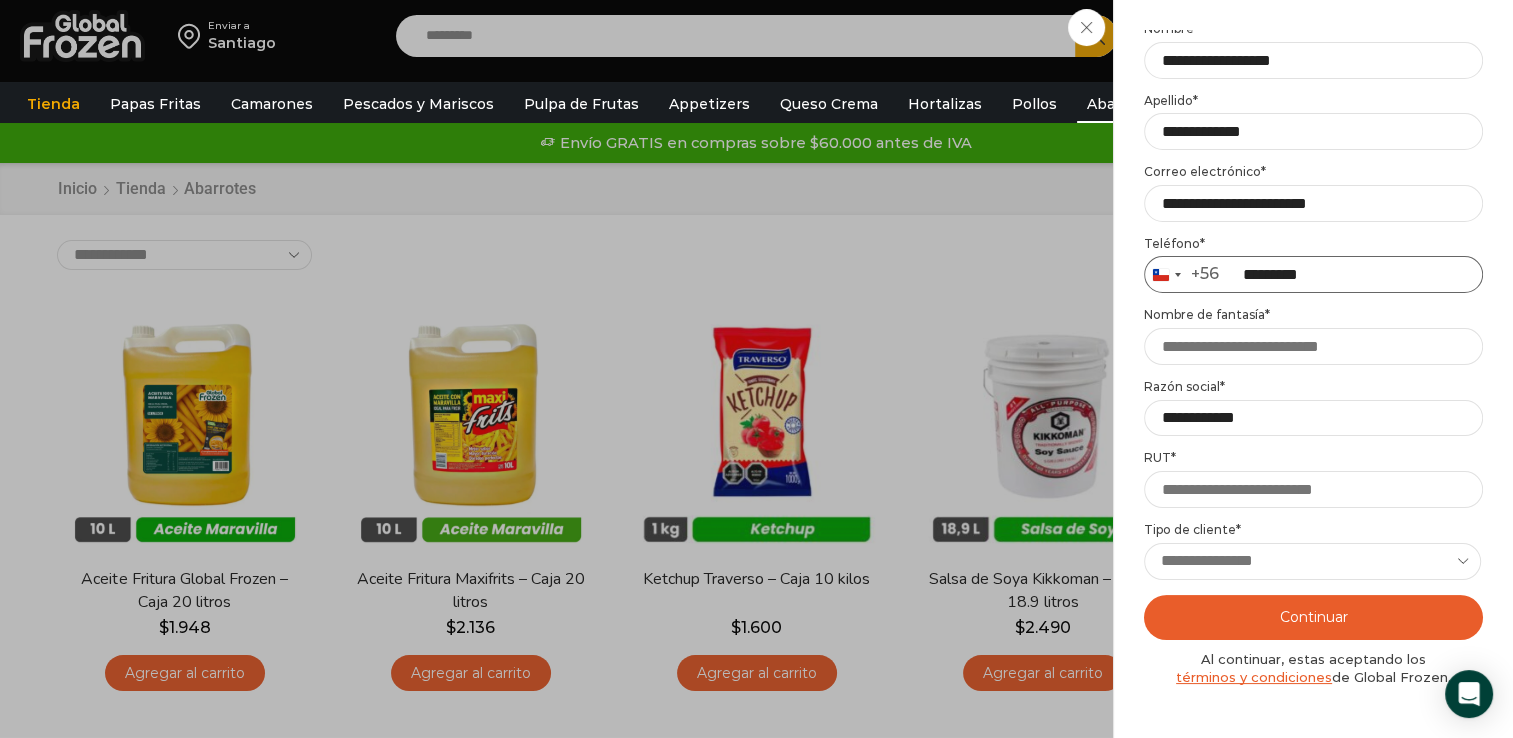 scroll, scrollTop: 200, scrollLeft: 0, axis: vertical 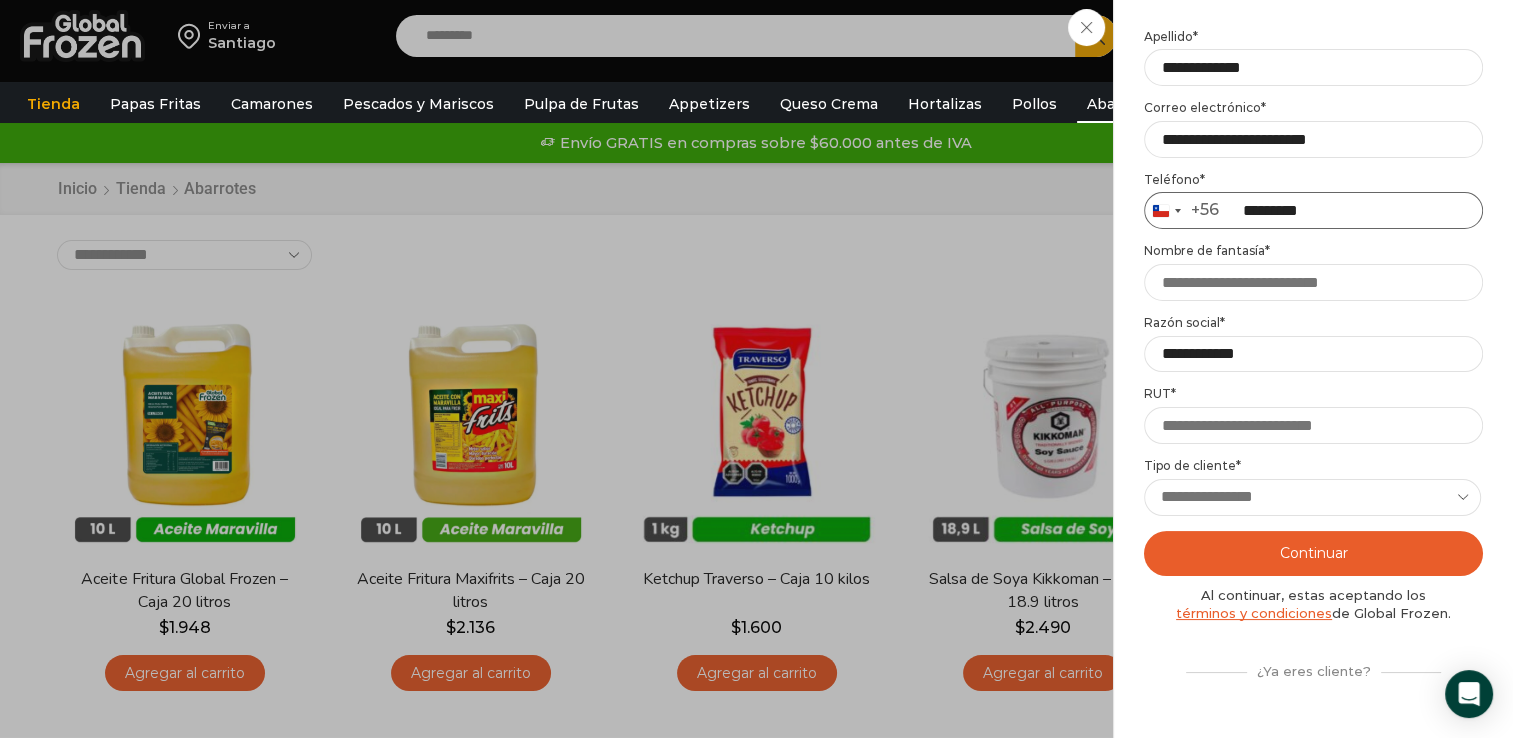 type on "*********" 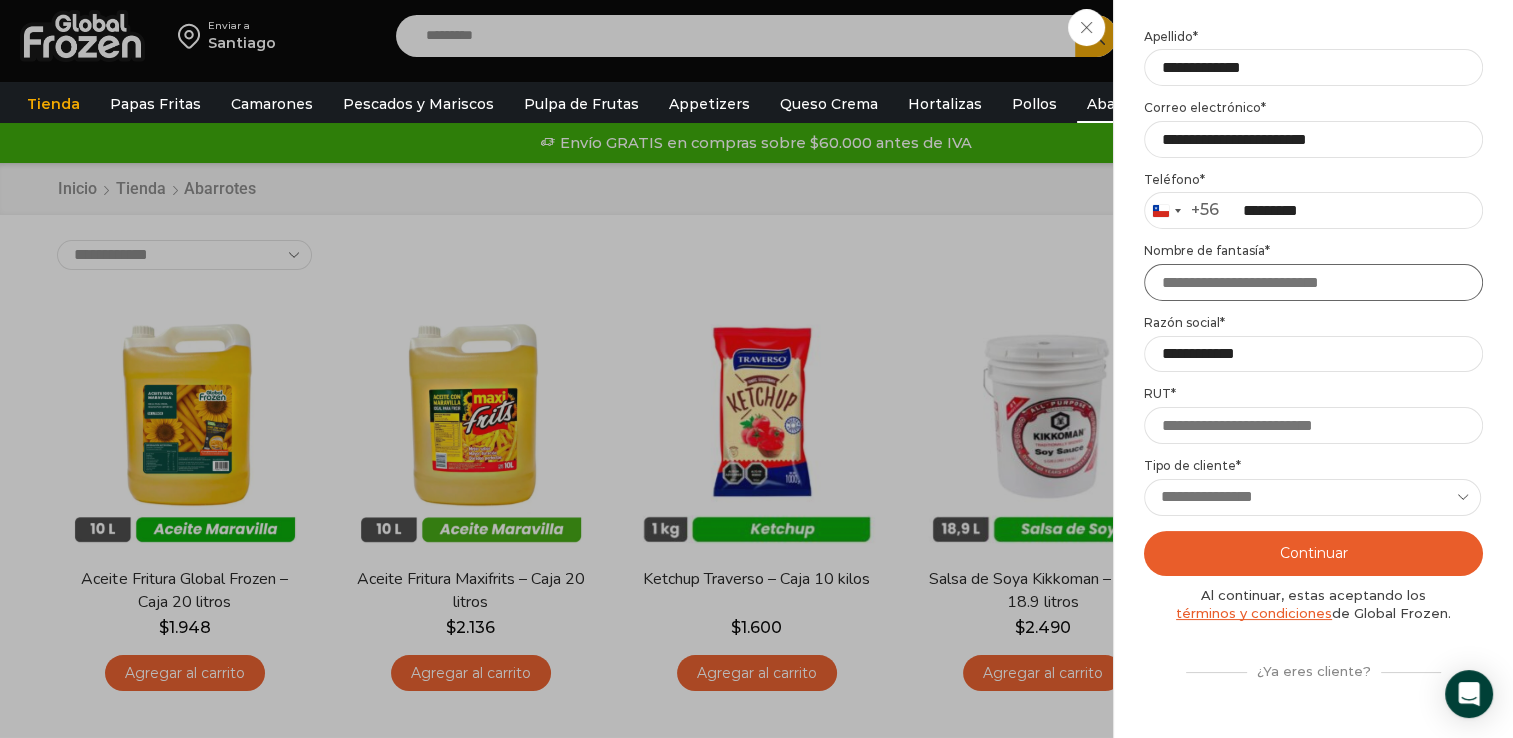 click on "Nombre de fantasía  *" at bounding box center [1313, 282] 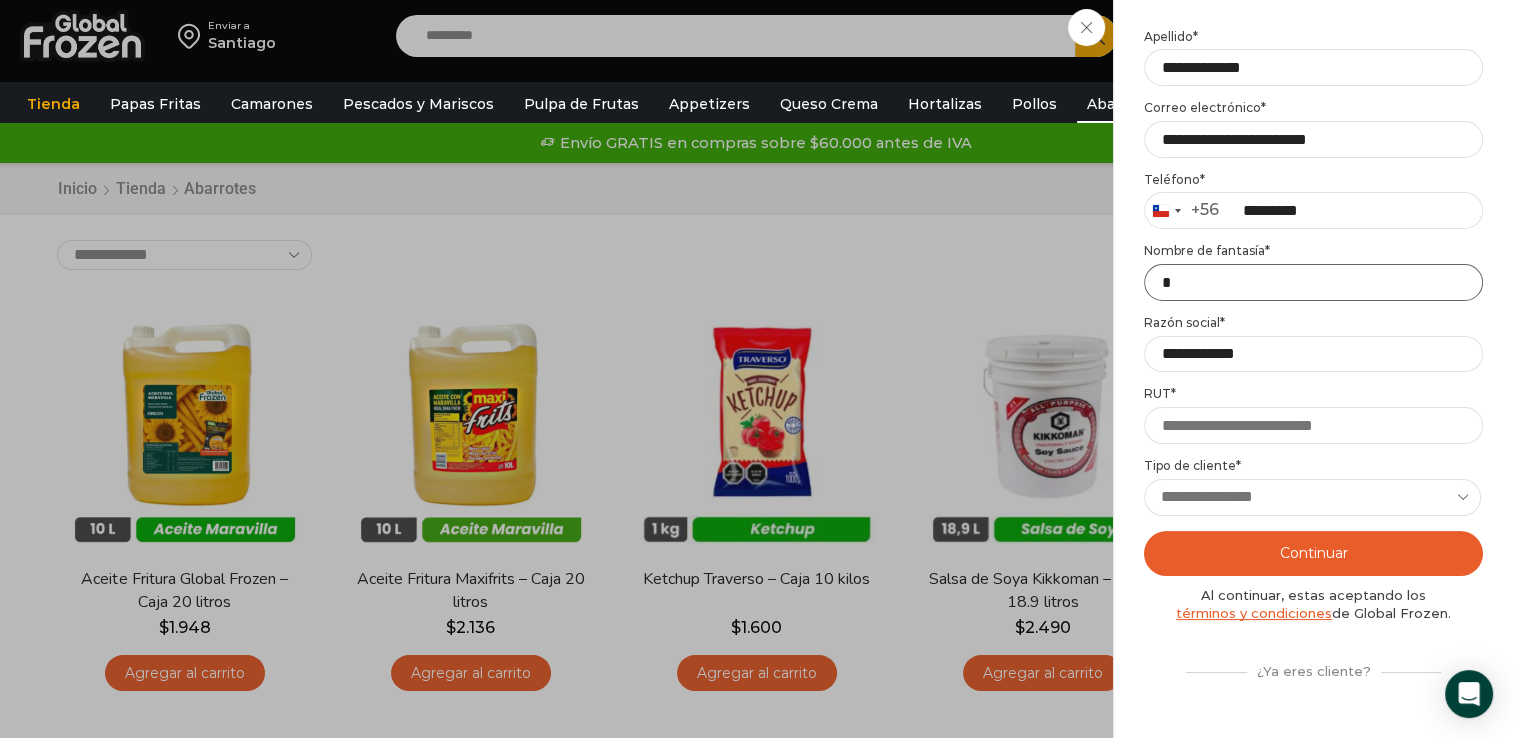click on "*" at bounding box center [1313, 282] 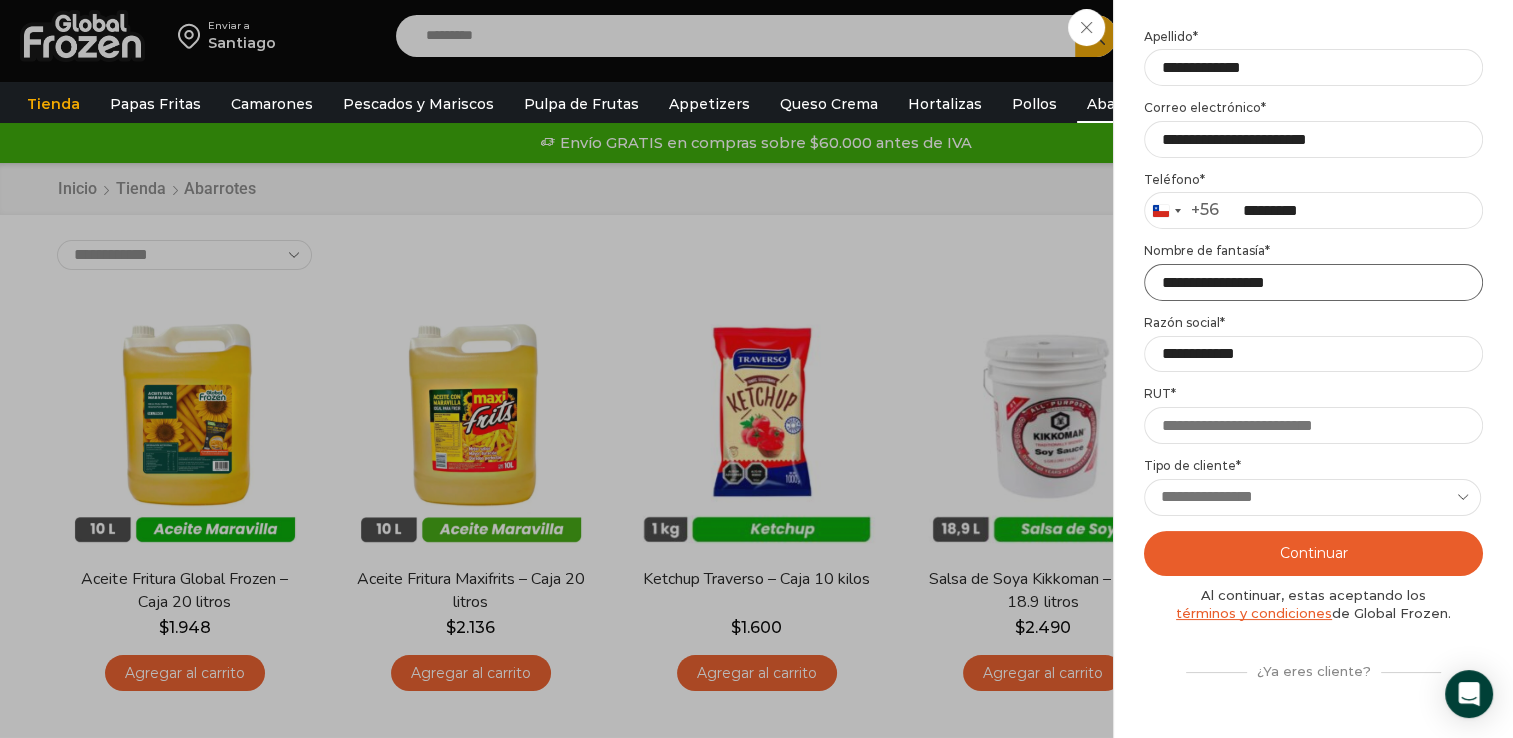 type on "**********" 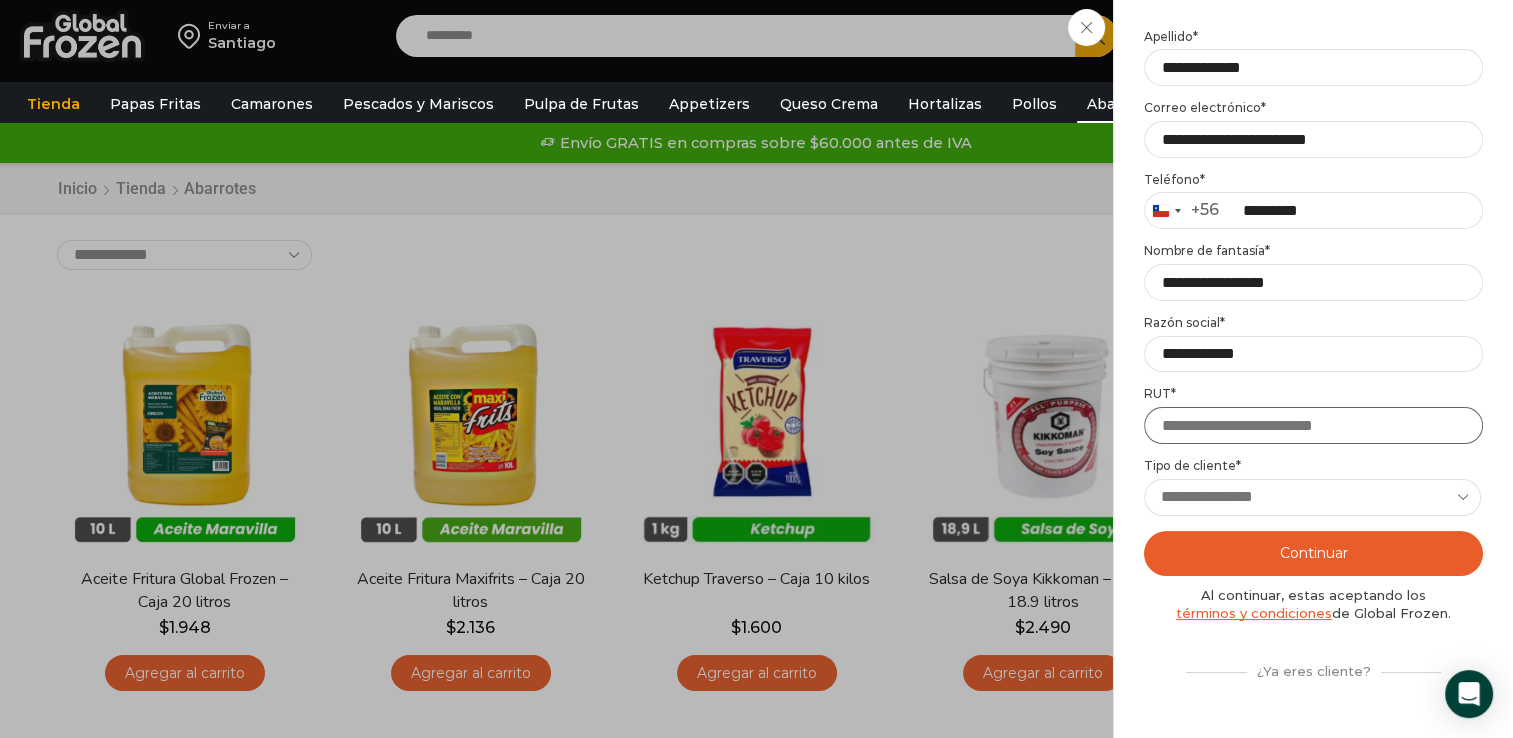 click on "RUT  *" at bounding box center (1313, 425) 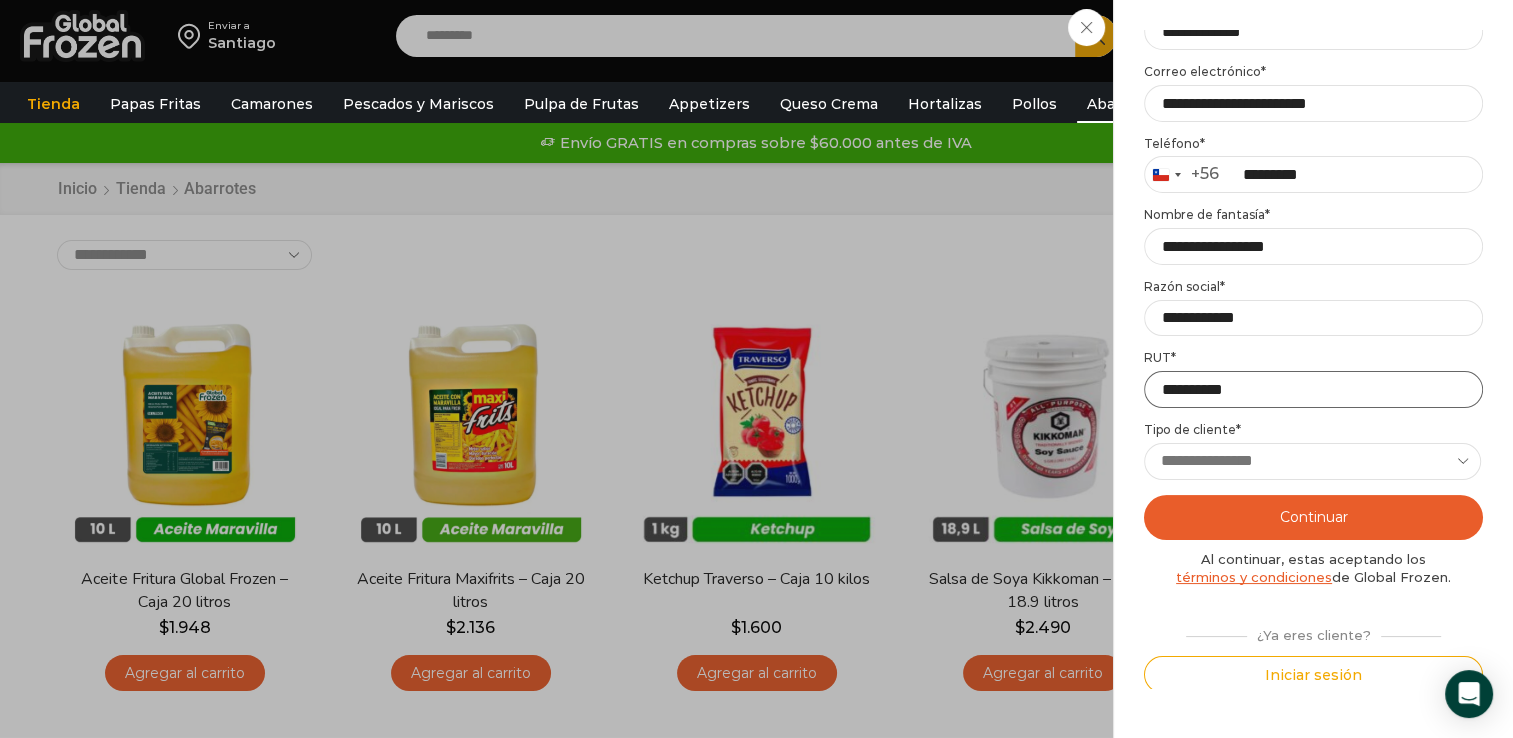 scroll, scrollTop: 240, scrollLeft: 0, axis: vertical 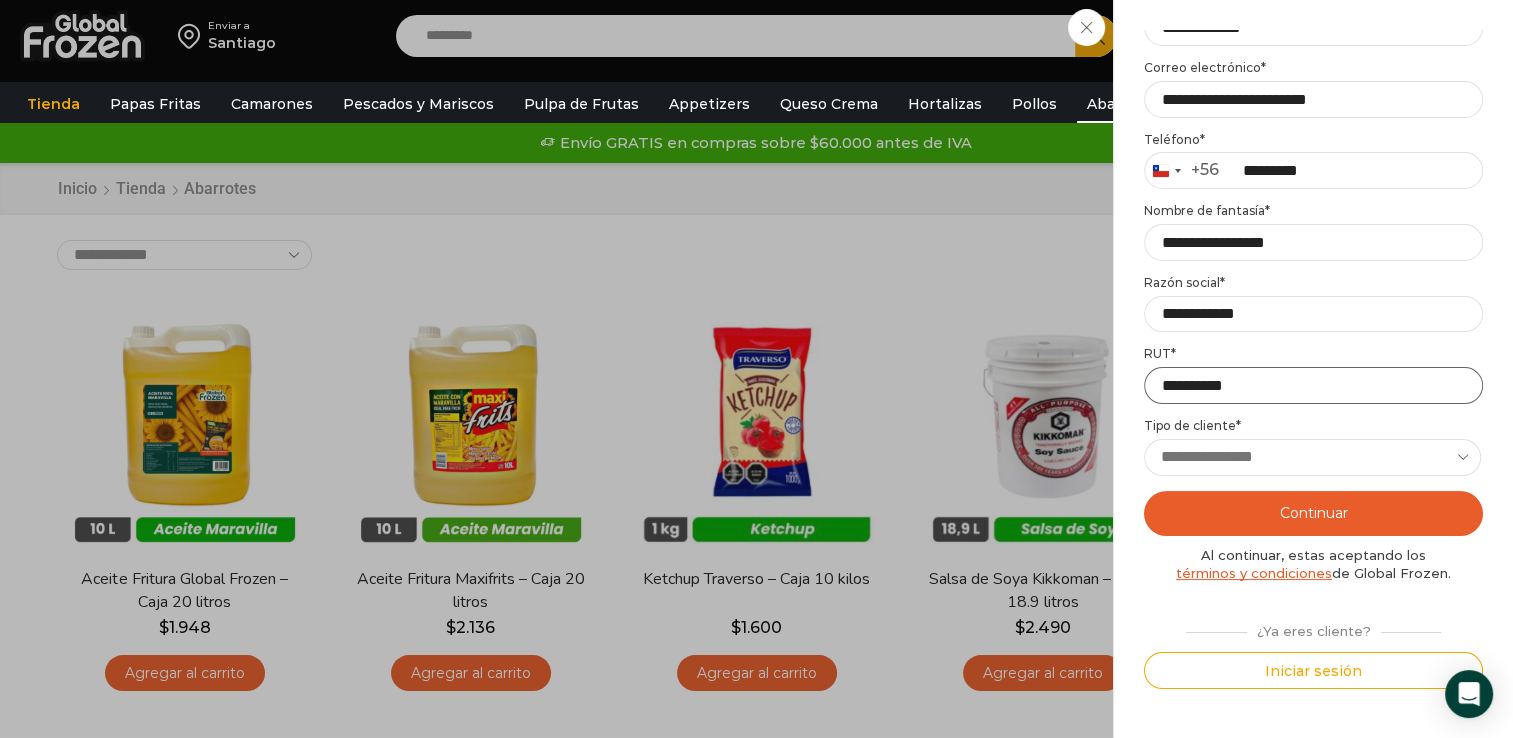 type on "**********" 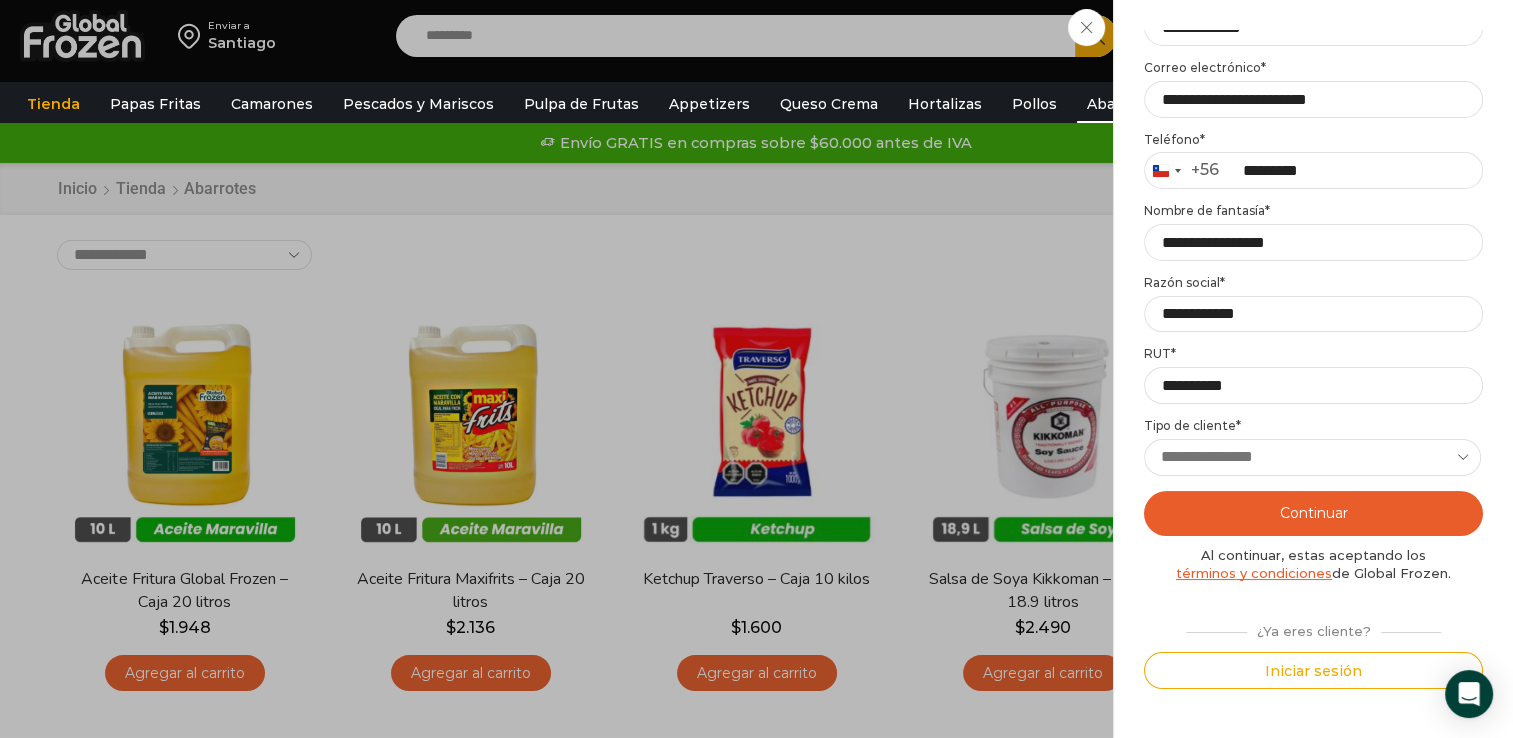 click on "**********" at bounding box center (1312, 457) 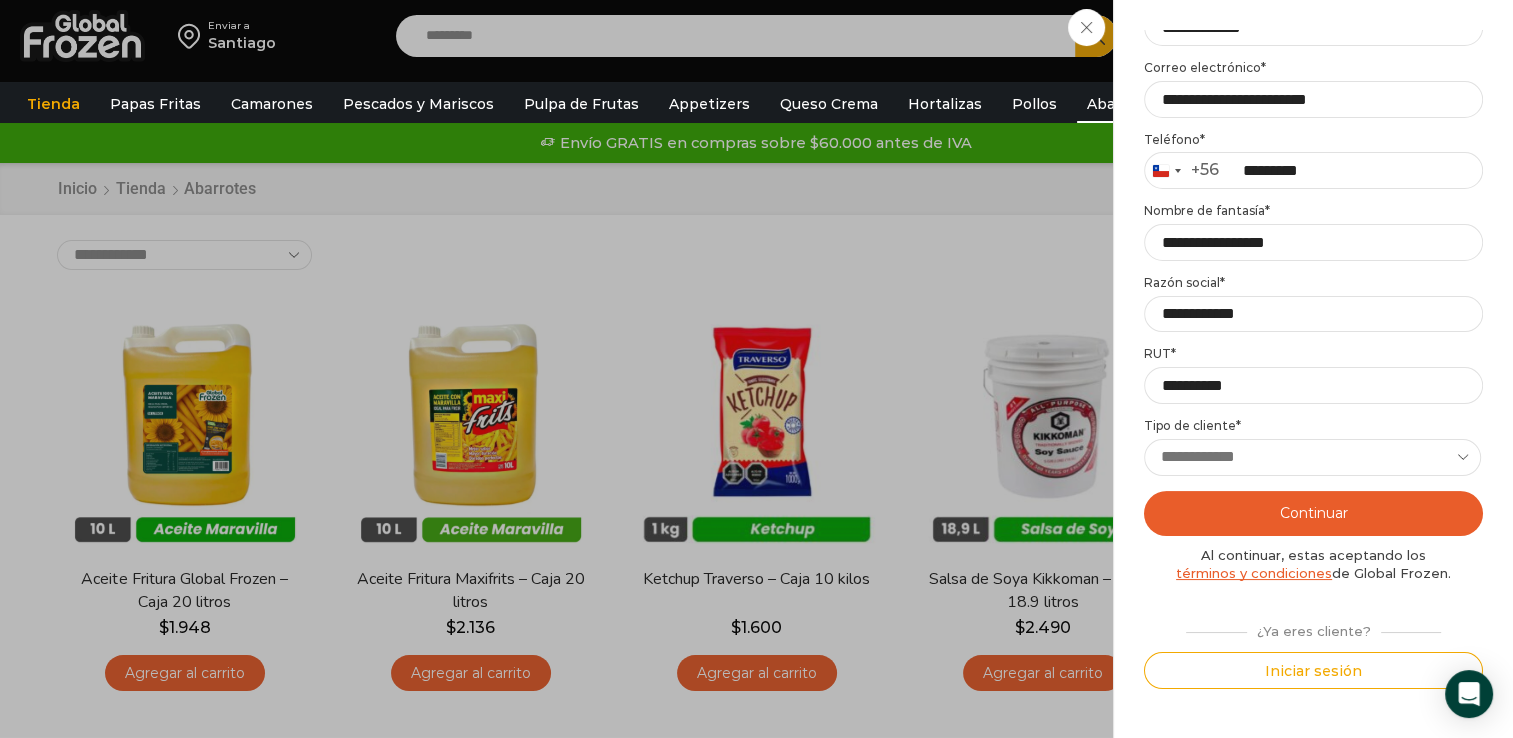click on "**********" at bounding box center [1312, 457] 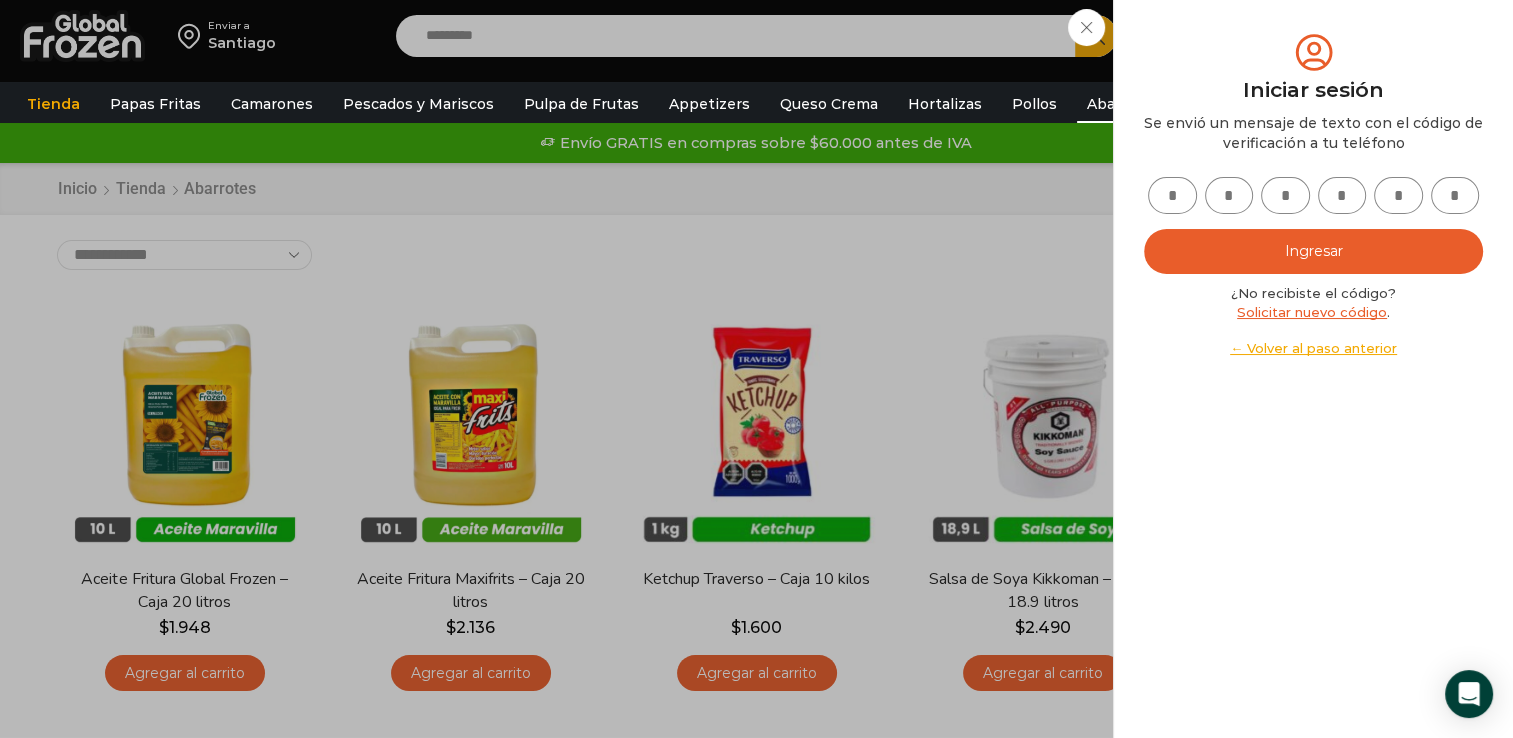 scroll, scrollTop: 0, scrollLeft: 0, axis: both 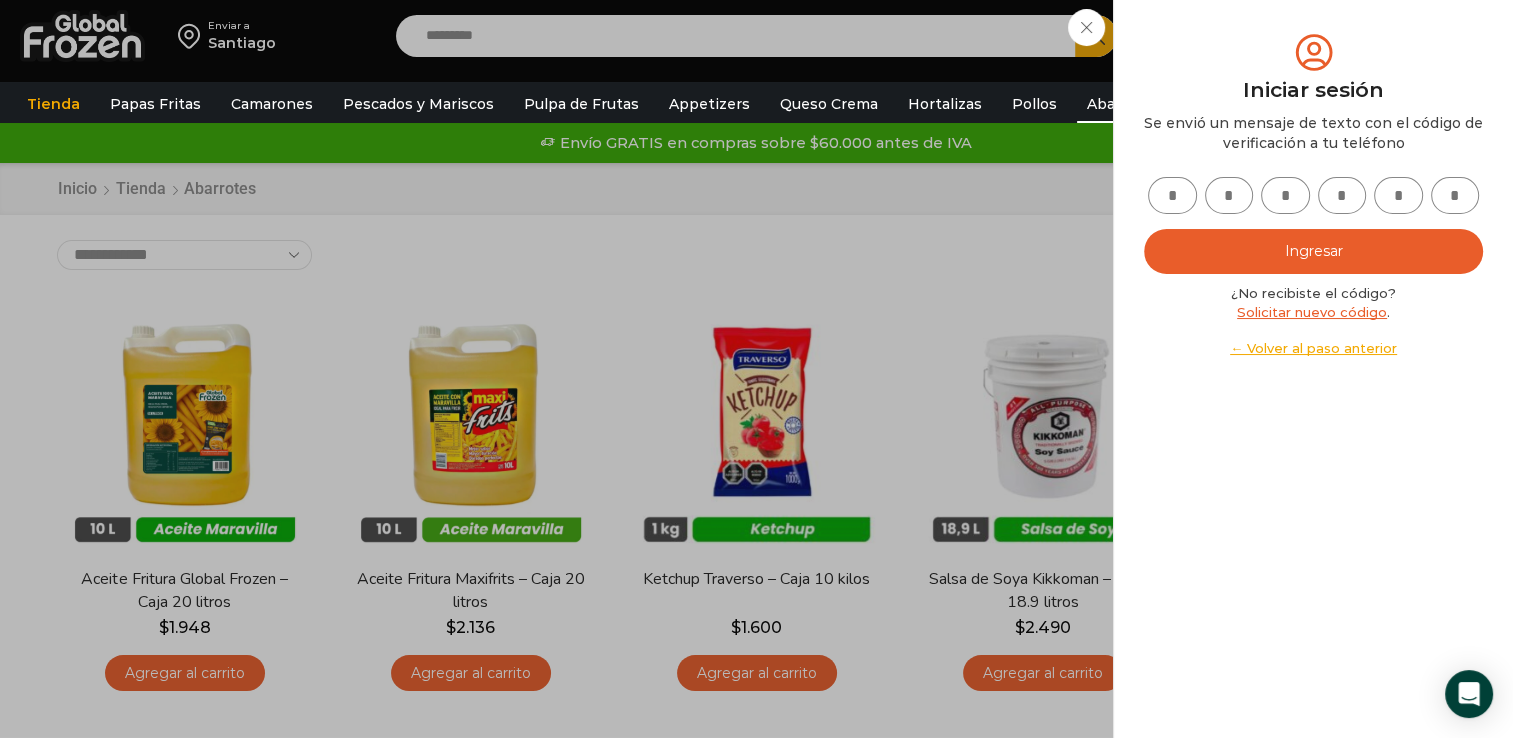 click at bounding box center [1172, 195] 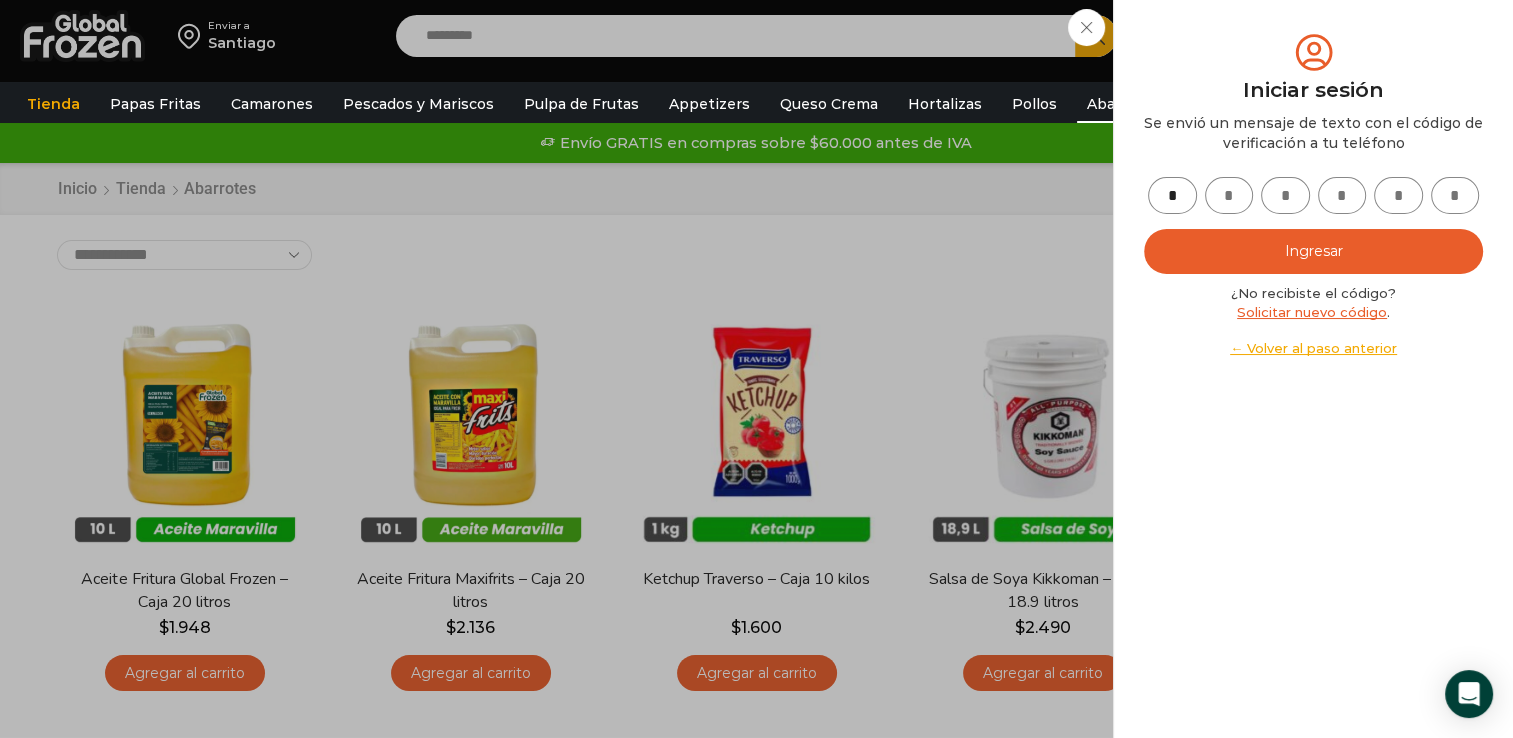 type on "*" 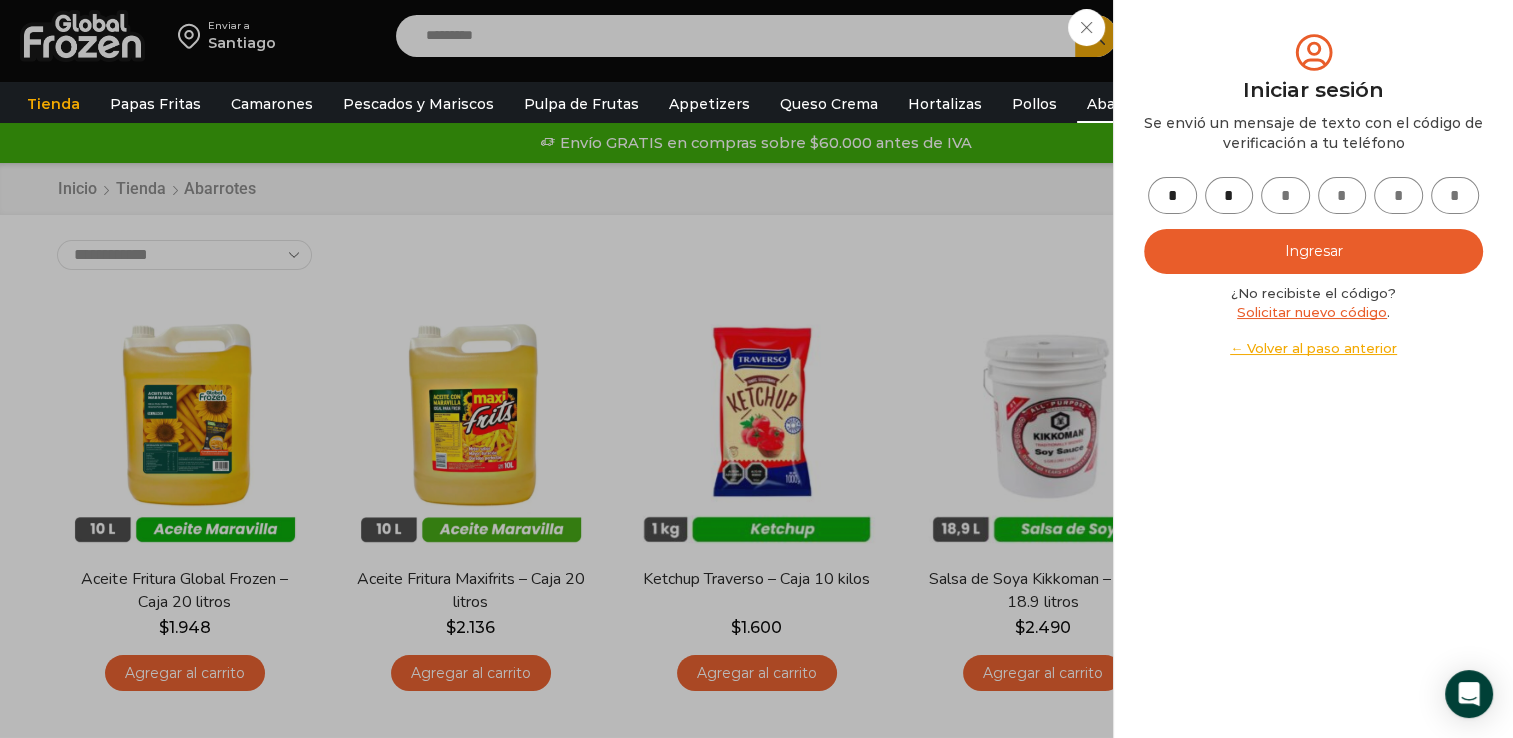 type on "*" 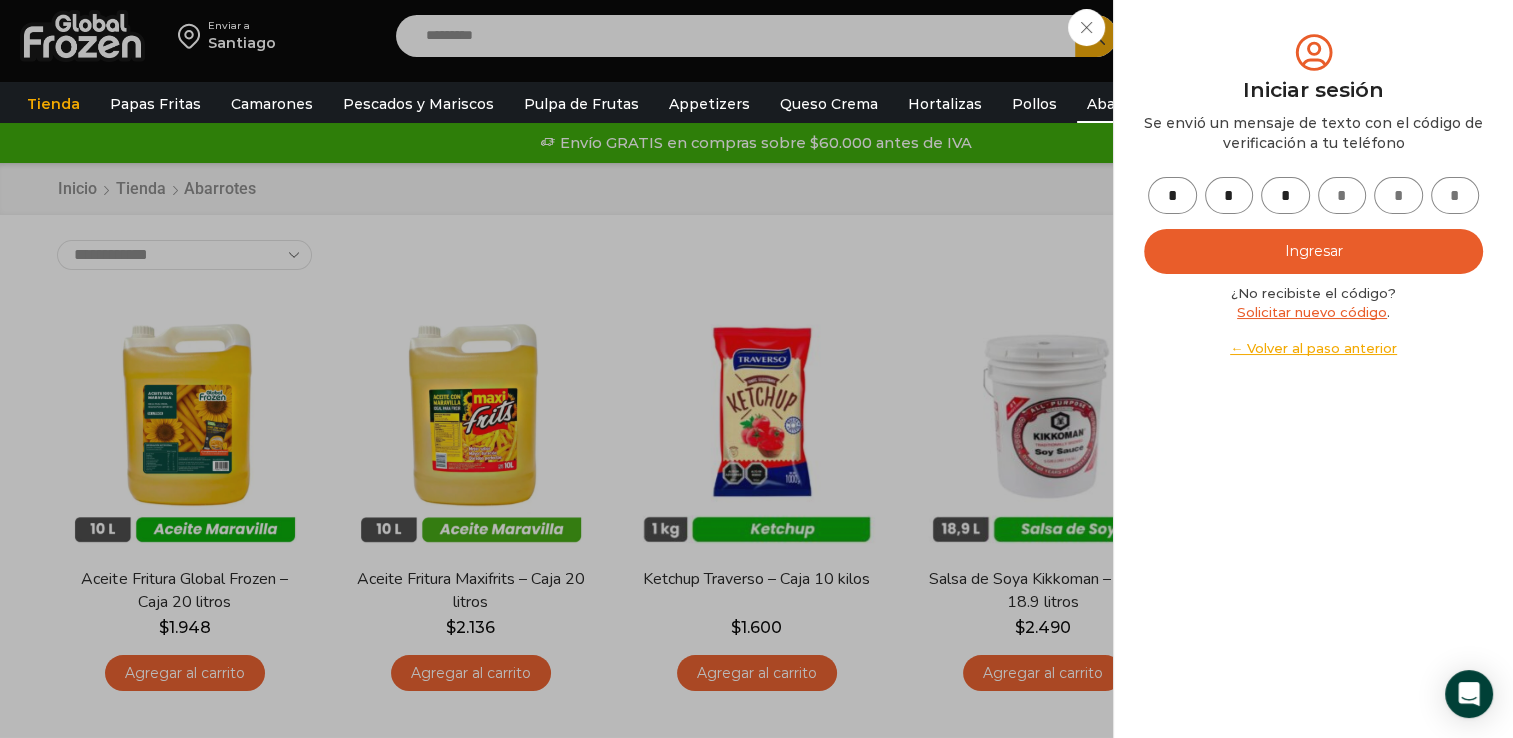 type on "*" 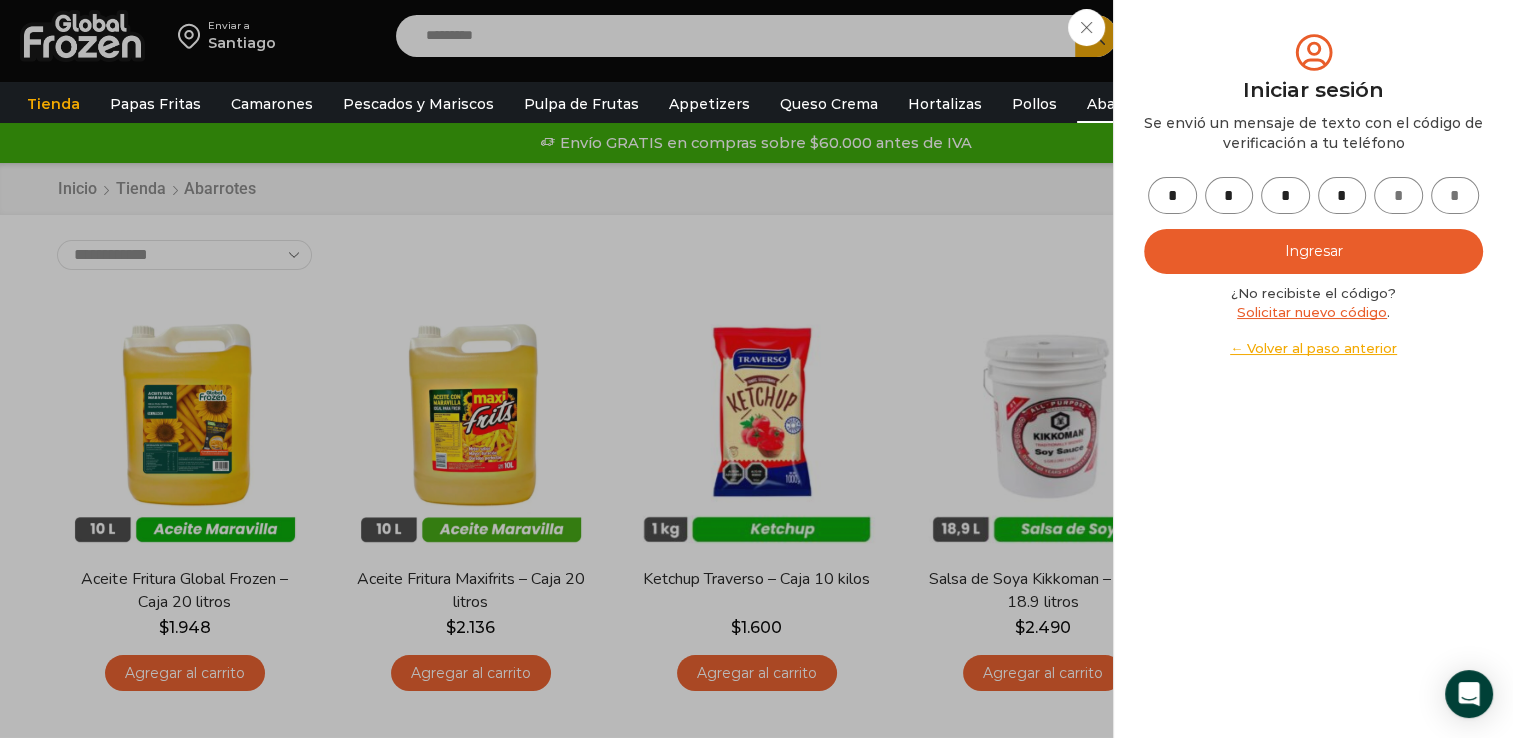type on "*" 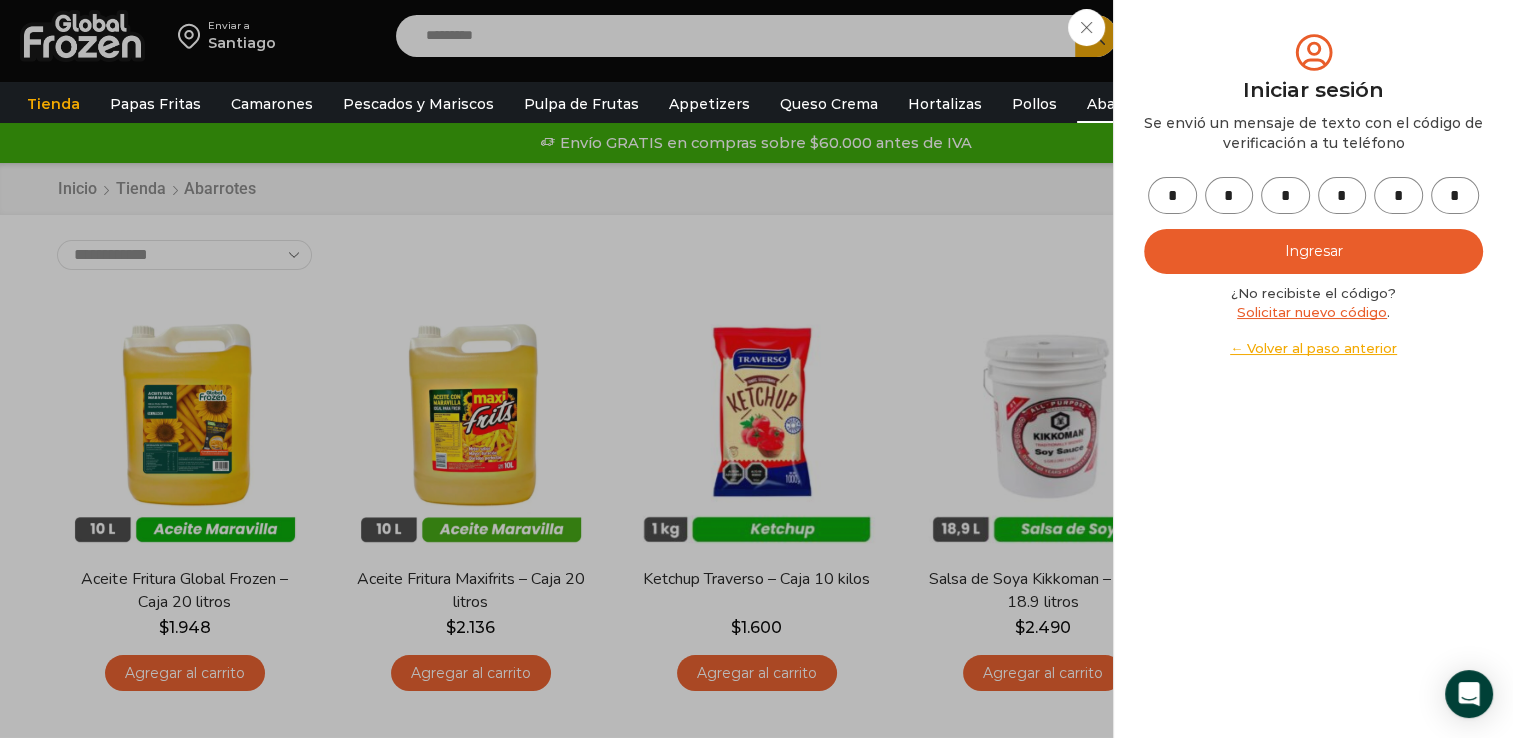 type on "*" 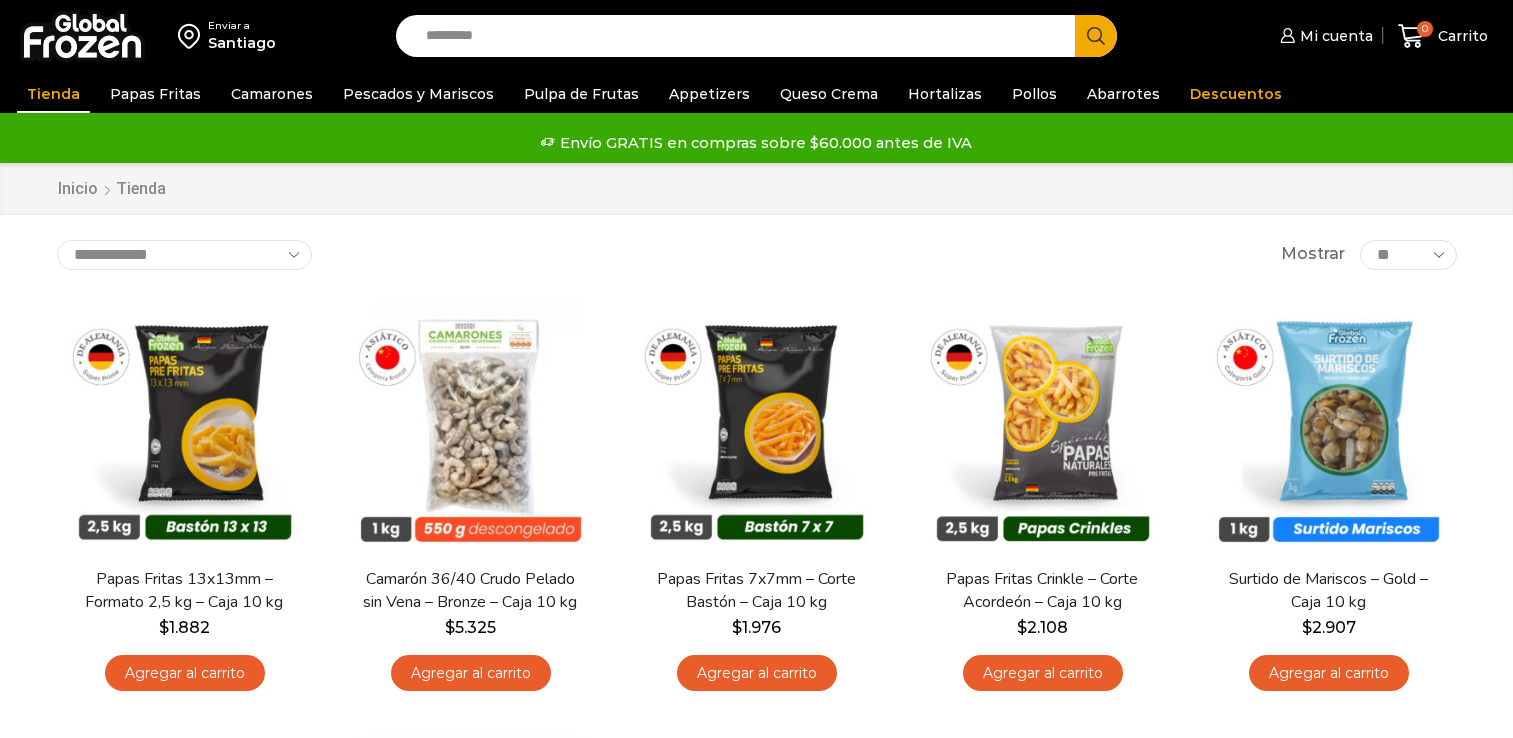 scroll, scrollTop: 0, scrollLeft: 0, axis: both 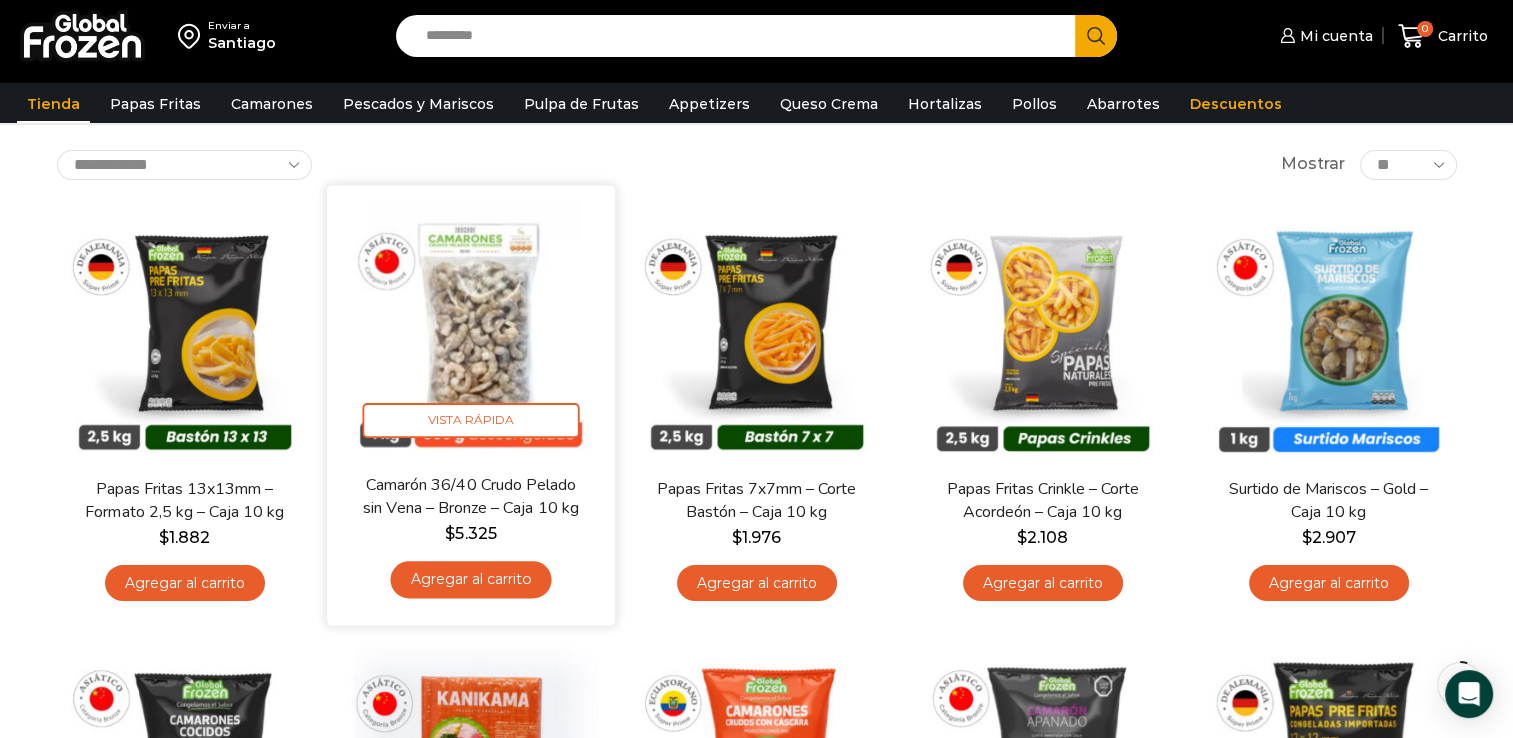 click on "Agregar al carrito" at bounding box center (470, 579) 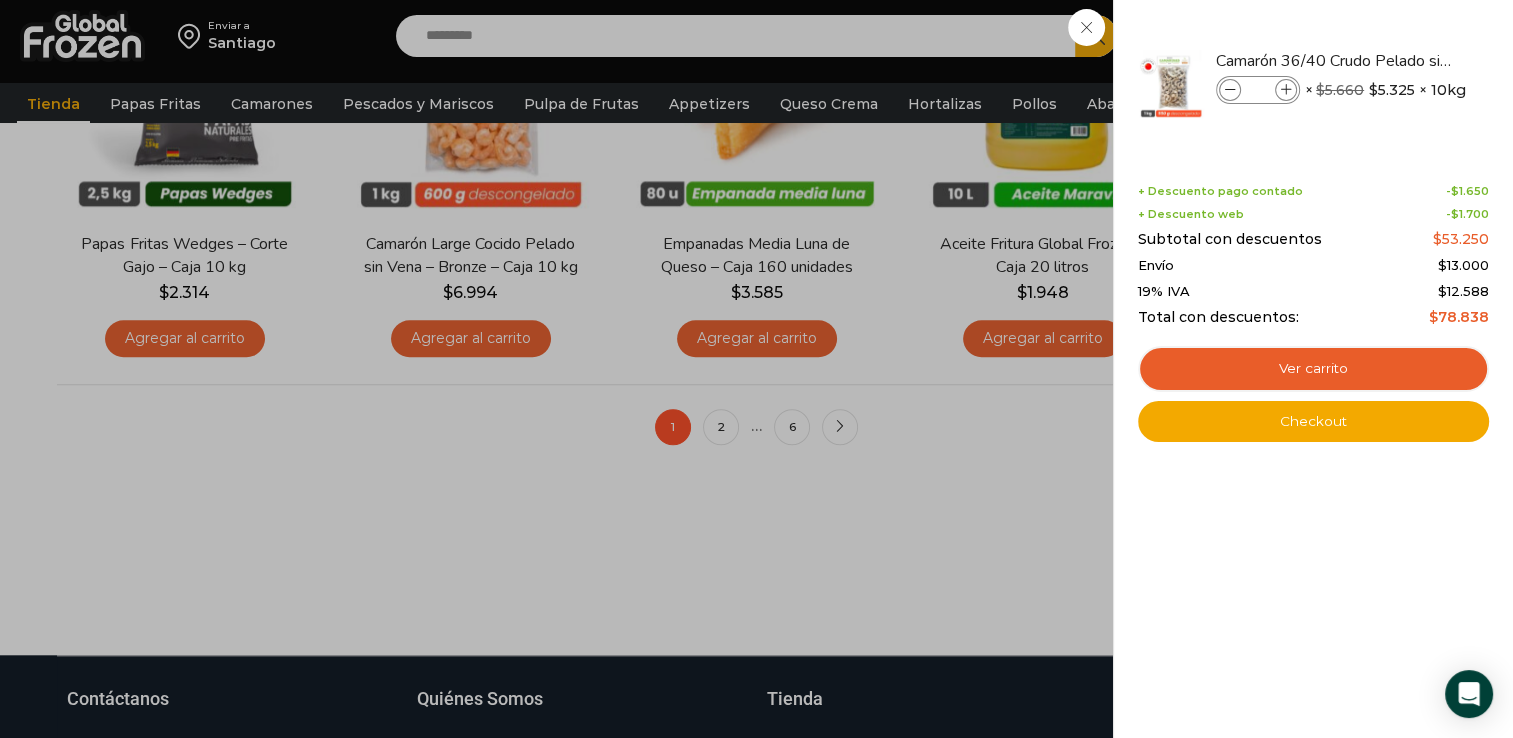 scroll, scrollTop: 1700, scrollLeft: 0, axis: vertical 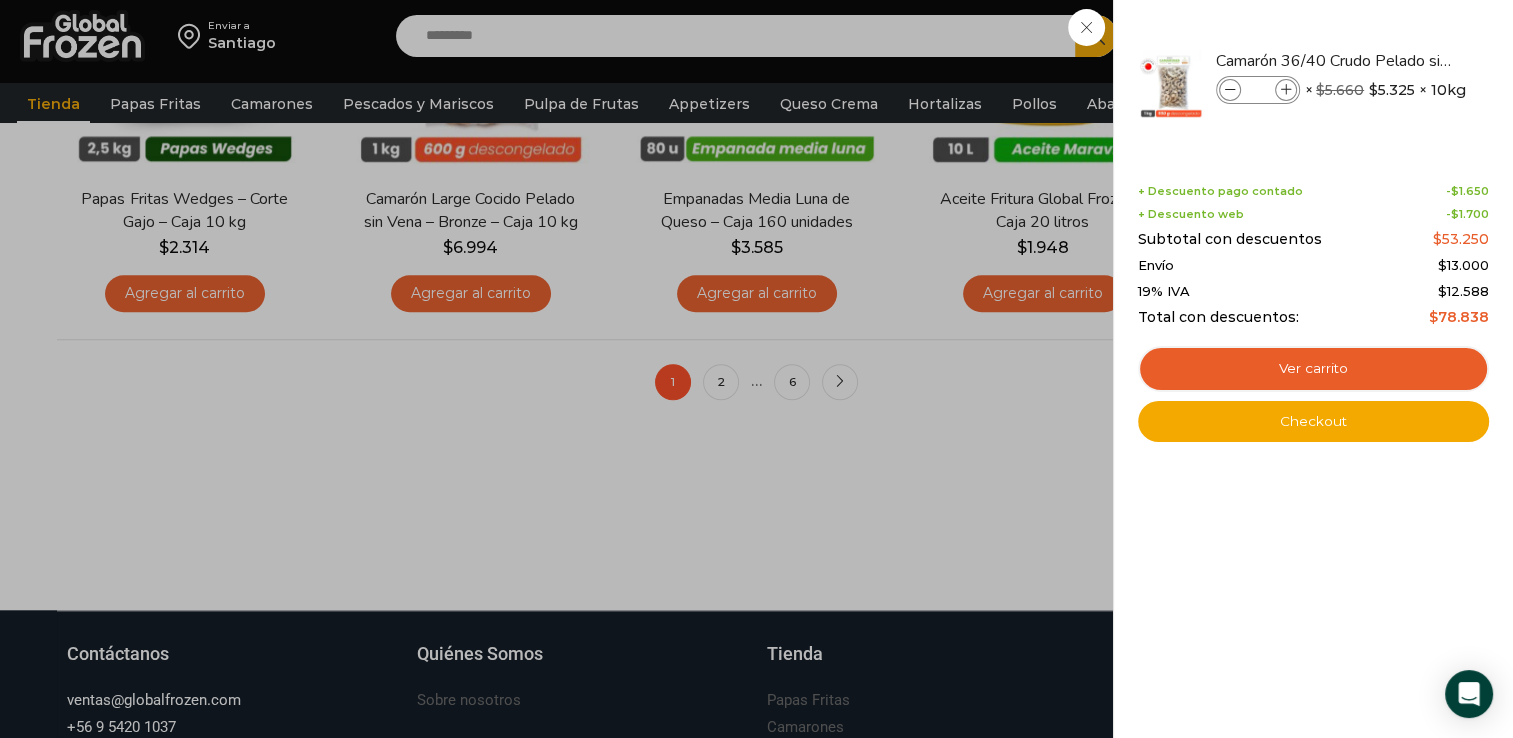 click on "1
Carrito
1
1
Shopping Cart
*" at bounding box center [1443, 36] 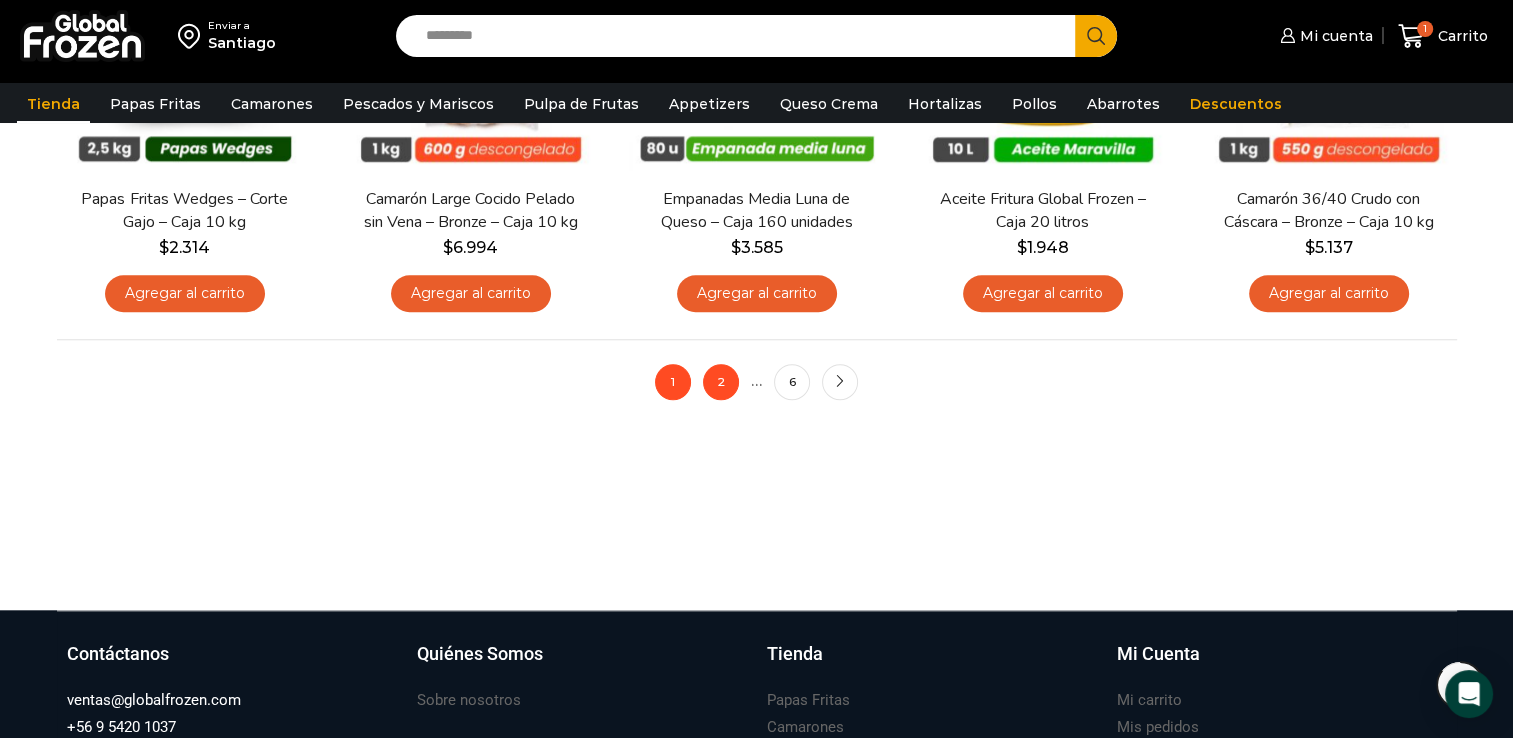 click on "2" at bounding box center [721, 382] 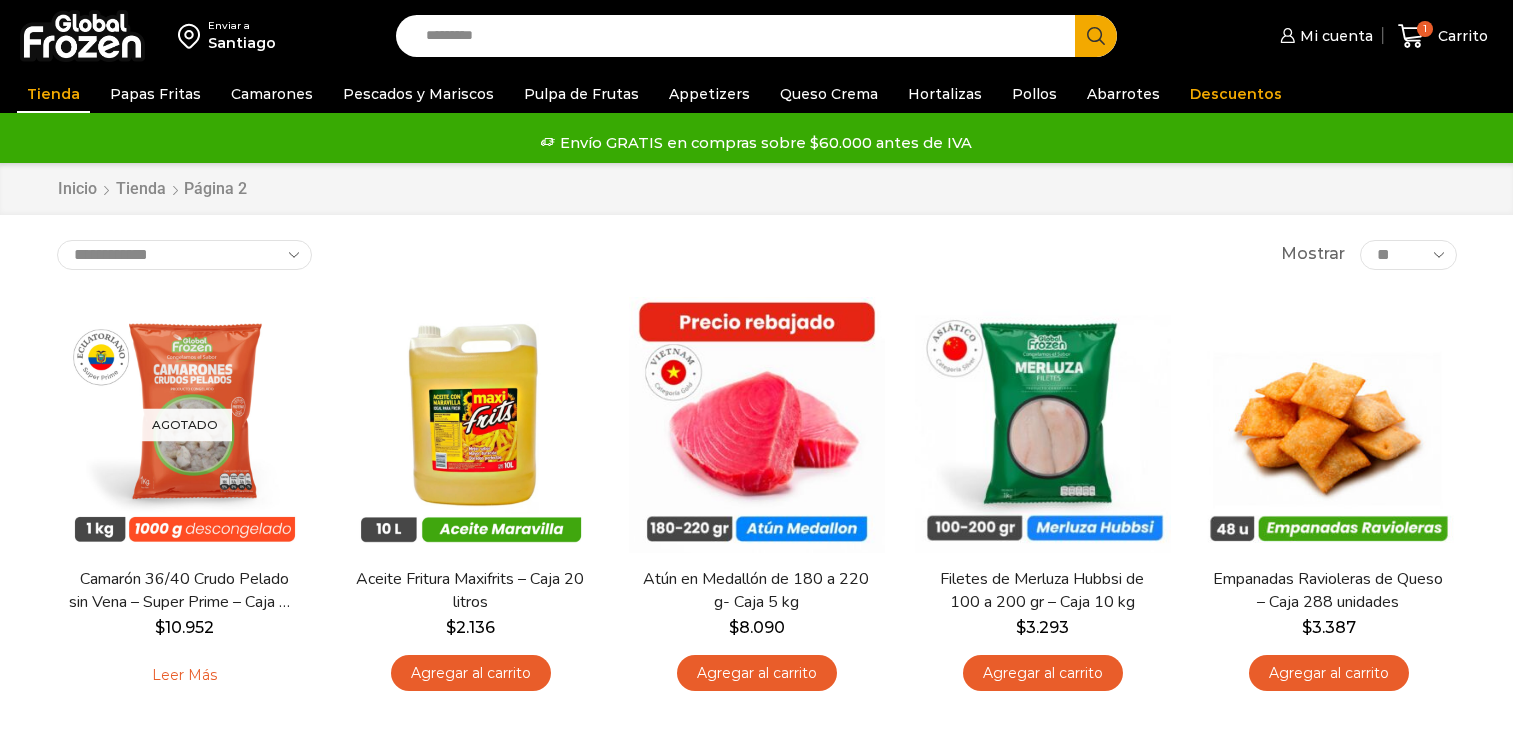 scroll, scrollTop: 0, scrollLeft: 0, axis: both 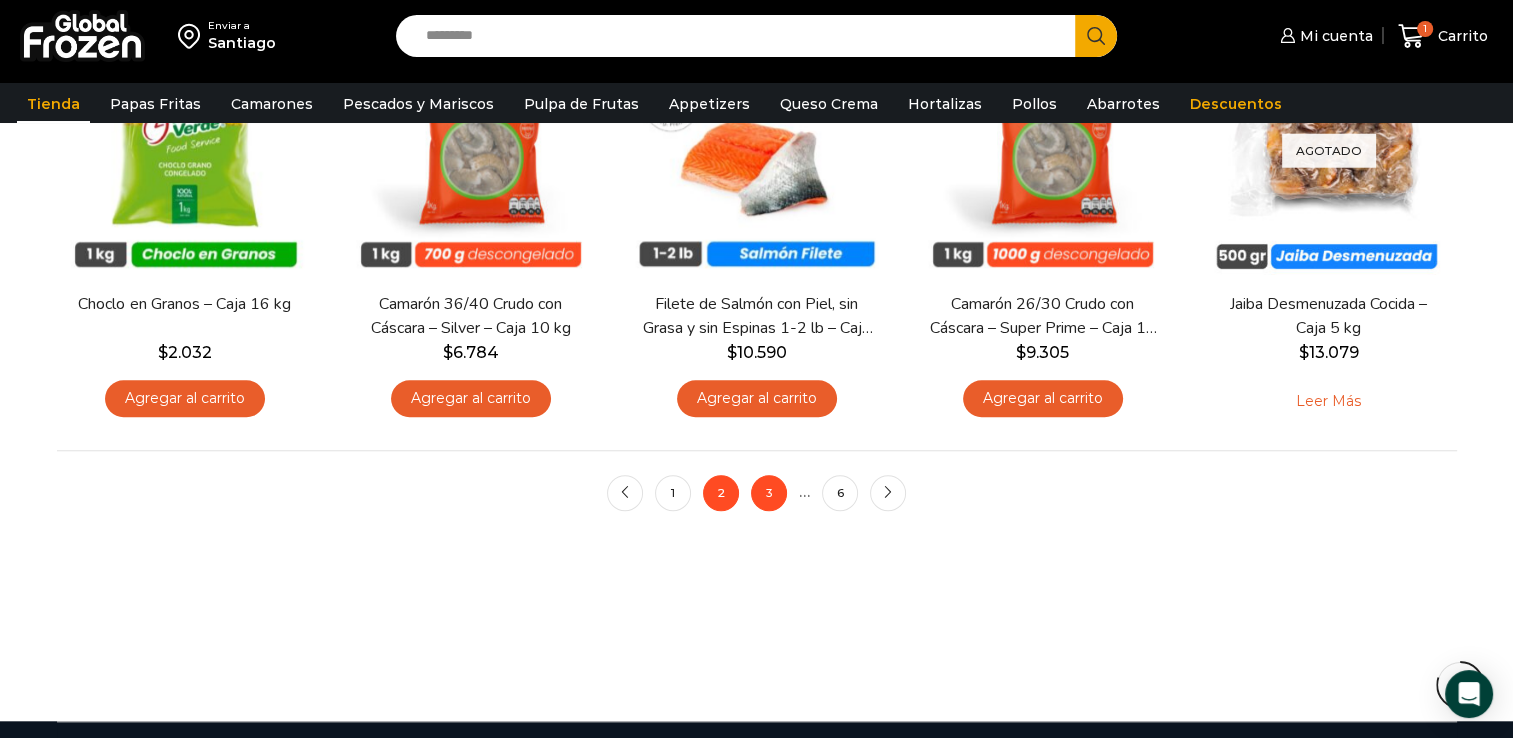 click on "3" at bounding box center [769, 493] 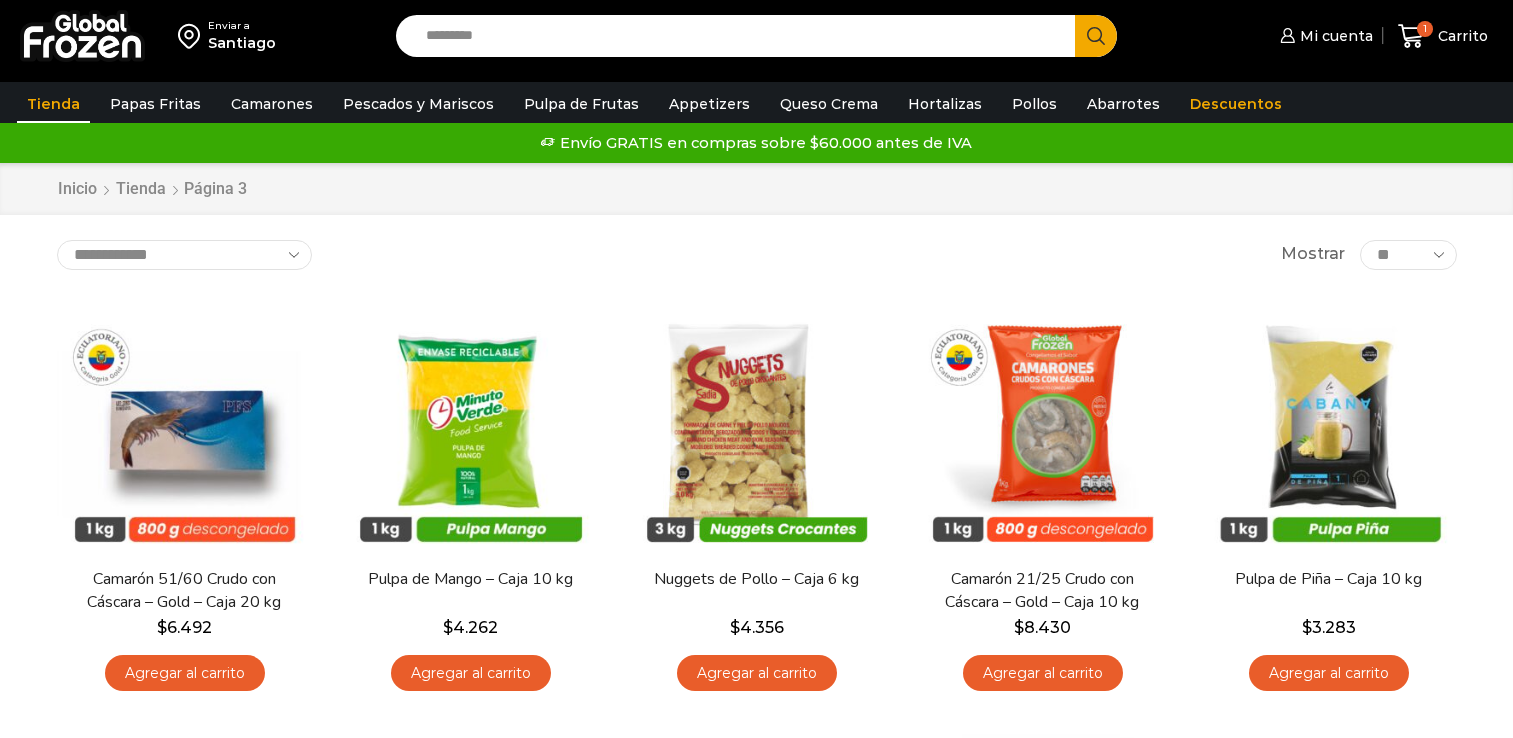 scroll, scrollTop: 0, scrollLeft: 0, axis: both 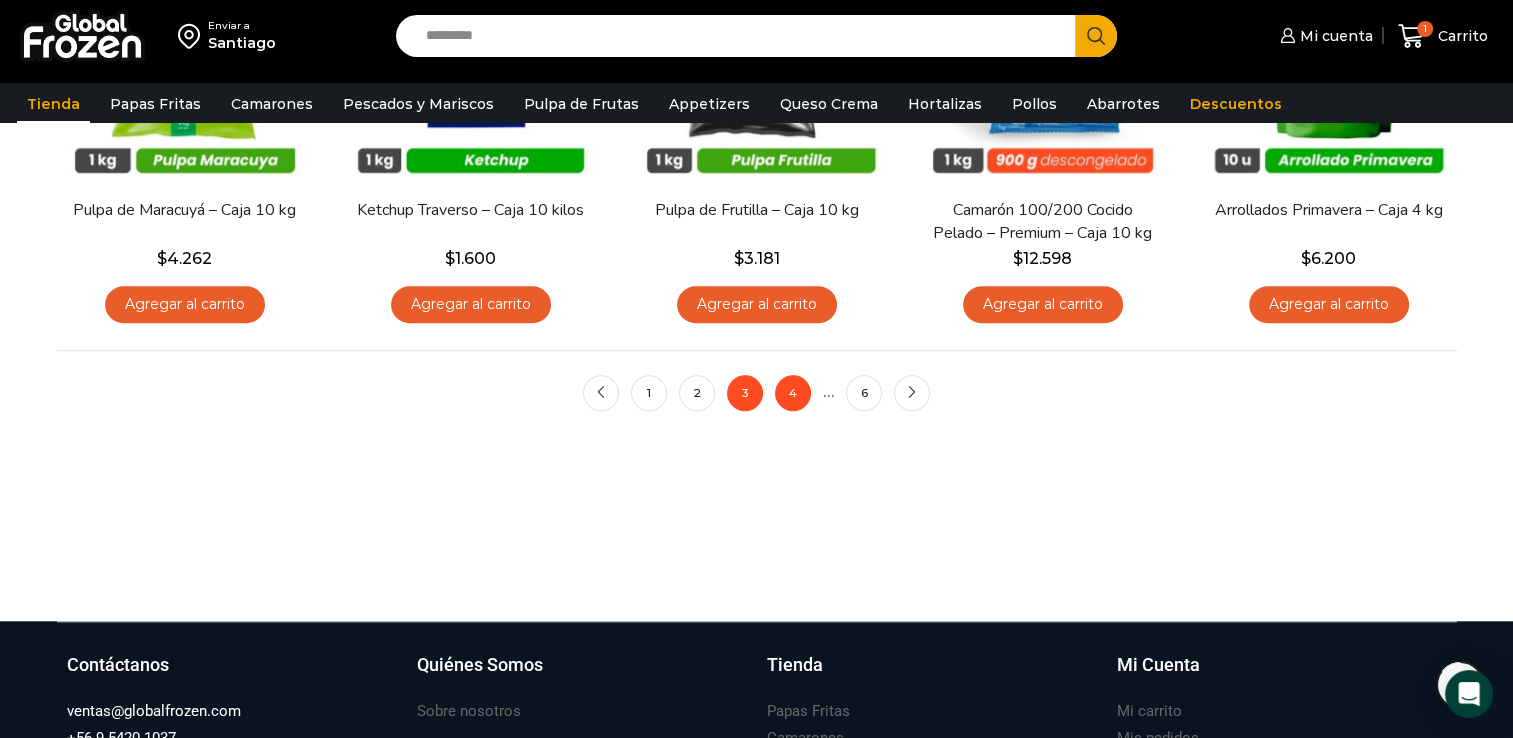 click on "4" at bounding box center (793, 393) 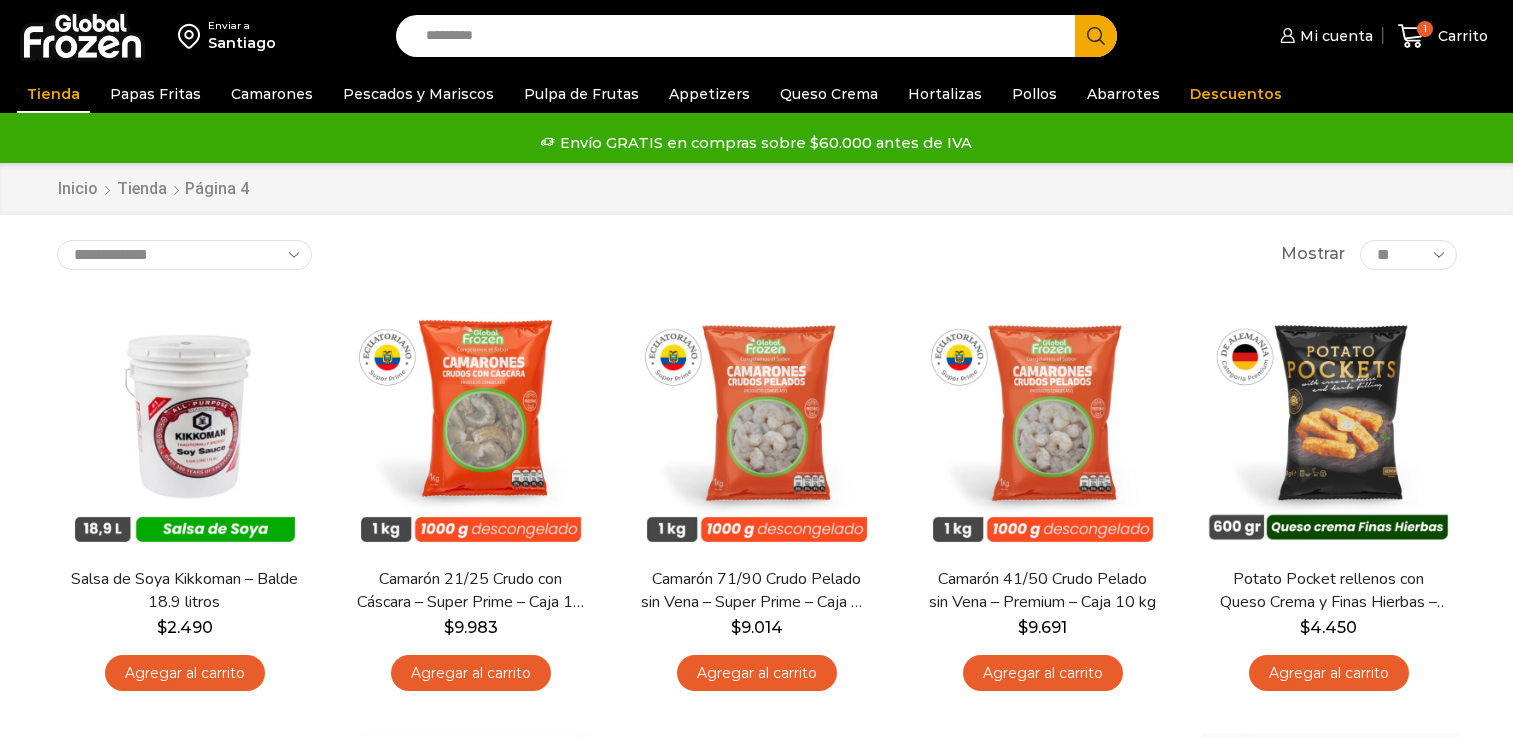 scroll, scrollTop: 0, scrollLeft: 0, axis: both 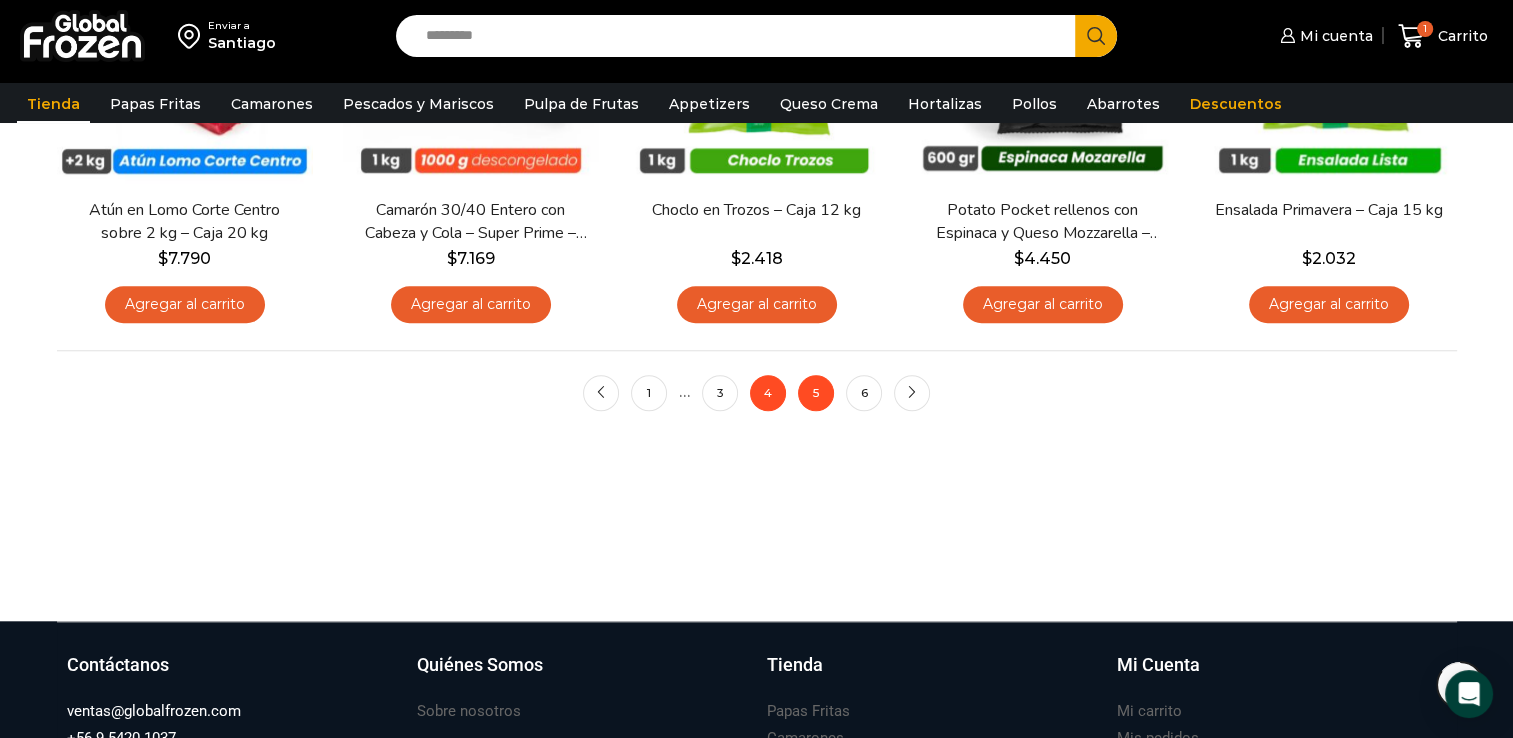 click on "5" at bounding box center [816, 393] 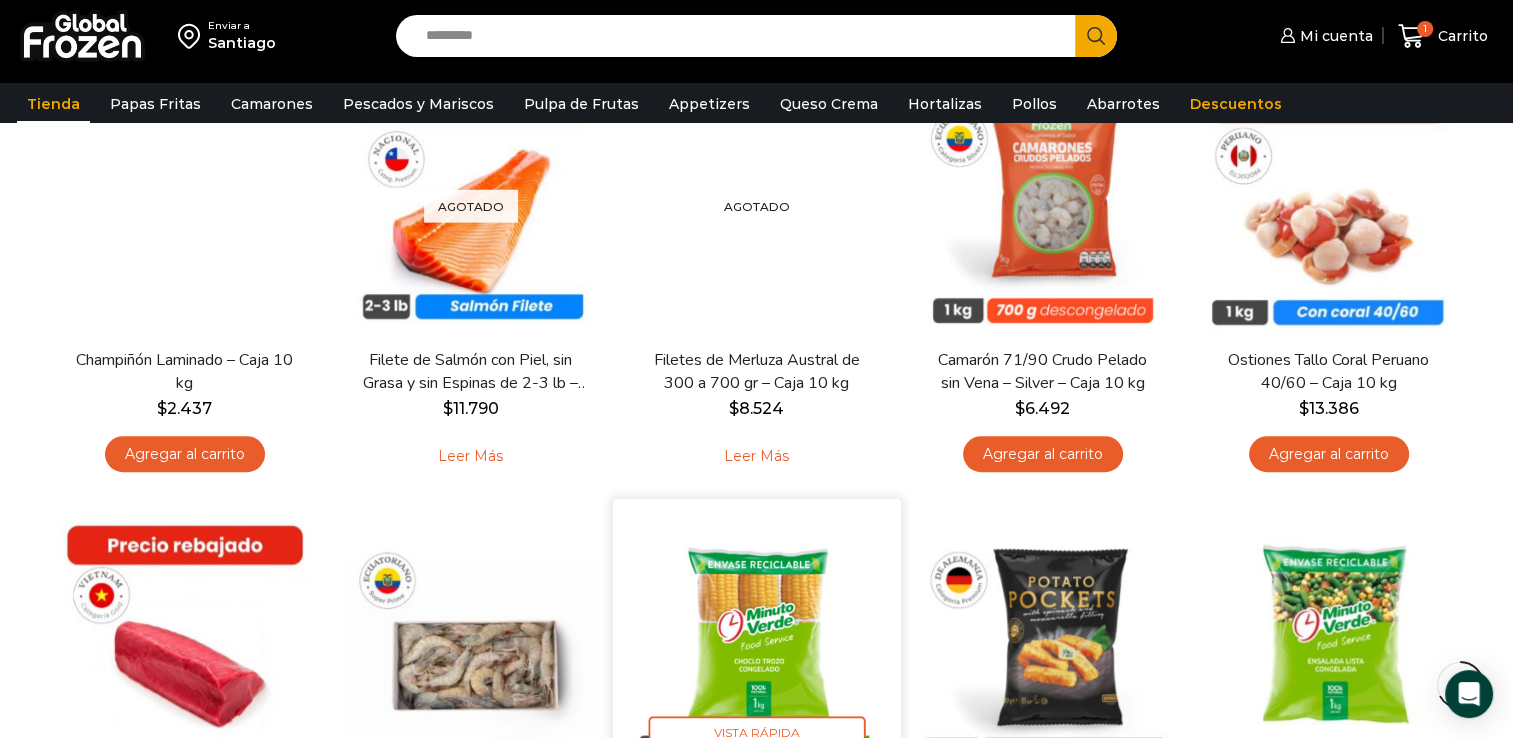 scroll, scrollTop: 1000, scrollLeft: 0, axis: vertical 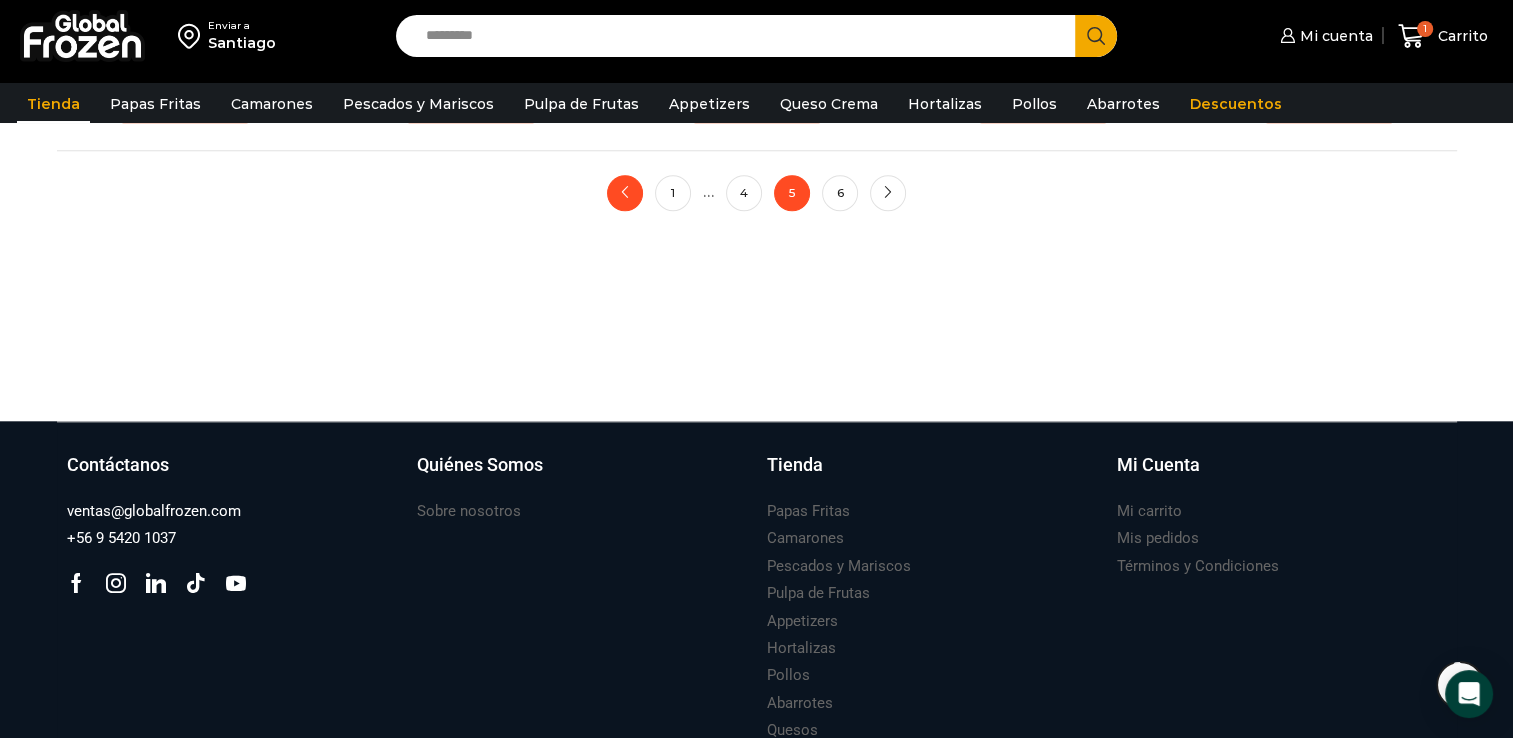 click on "prev" at bounding box center (625, 193) 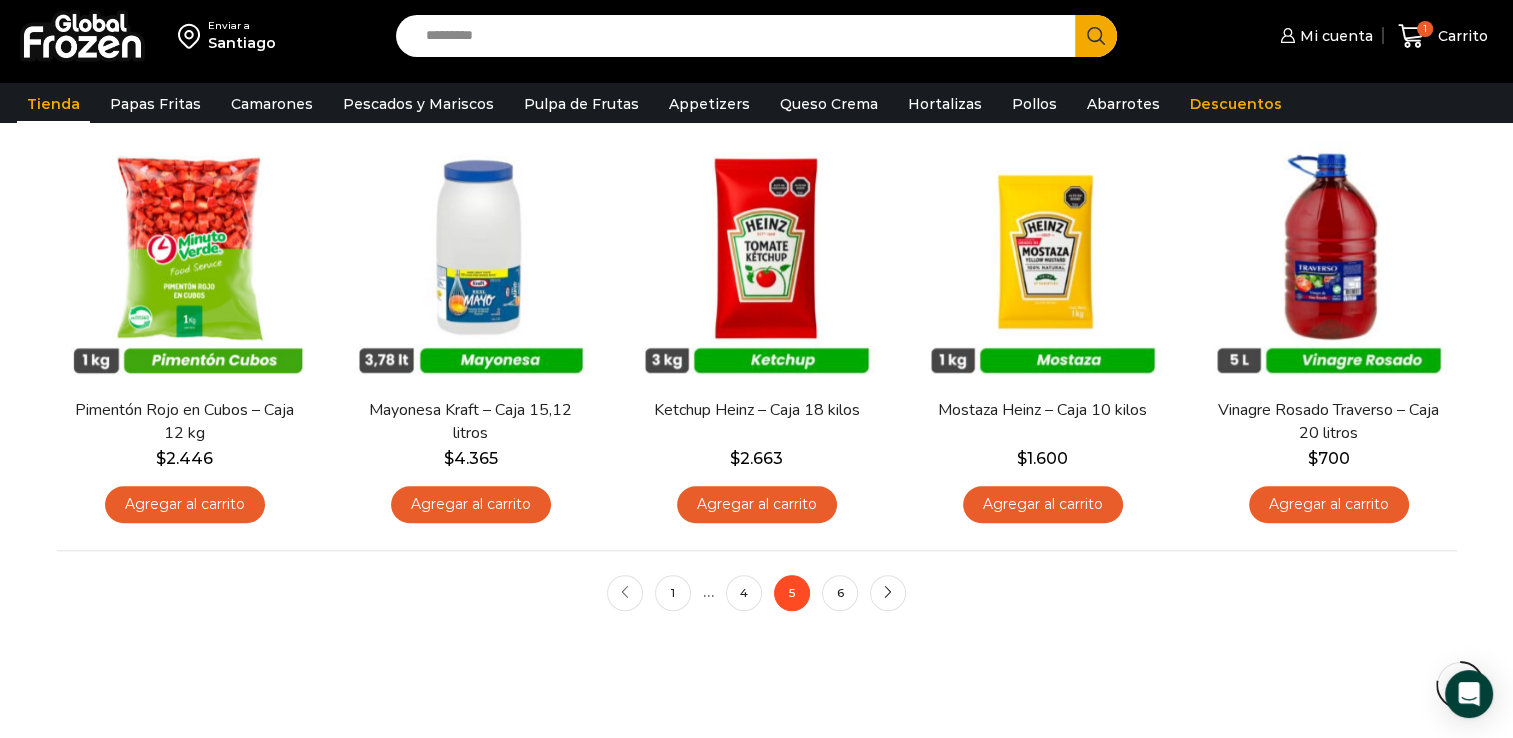 scroll, scrollTop: 1500, scrollLeft: 0, axis: vertical 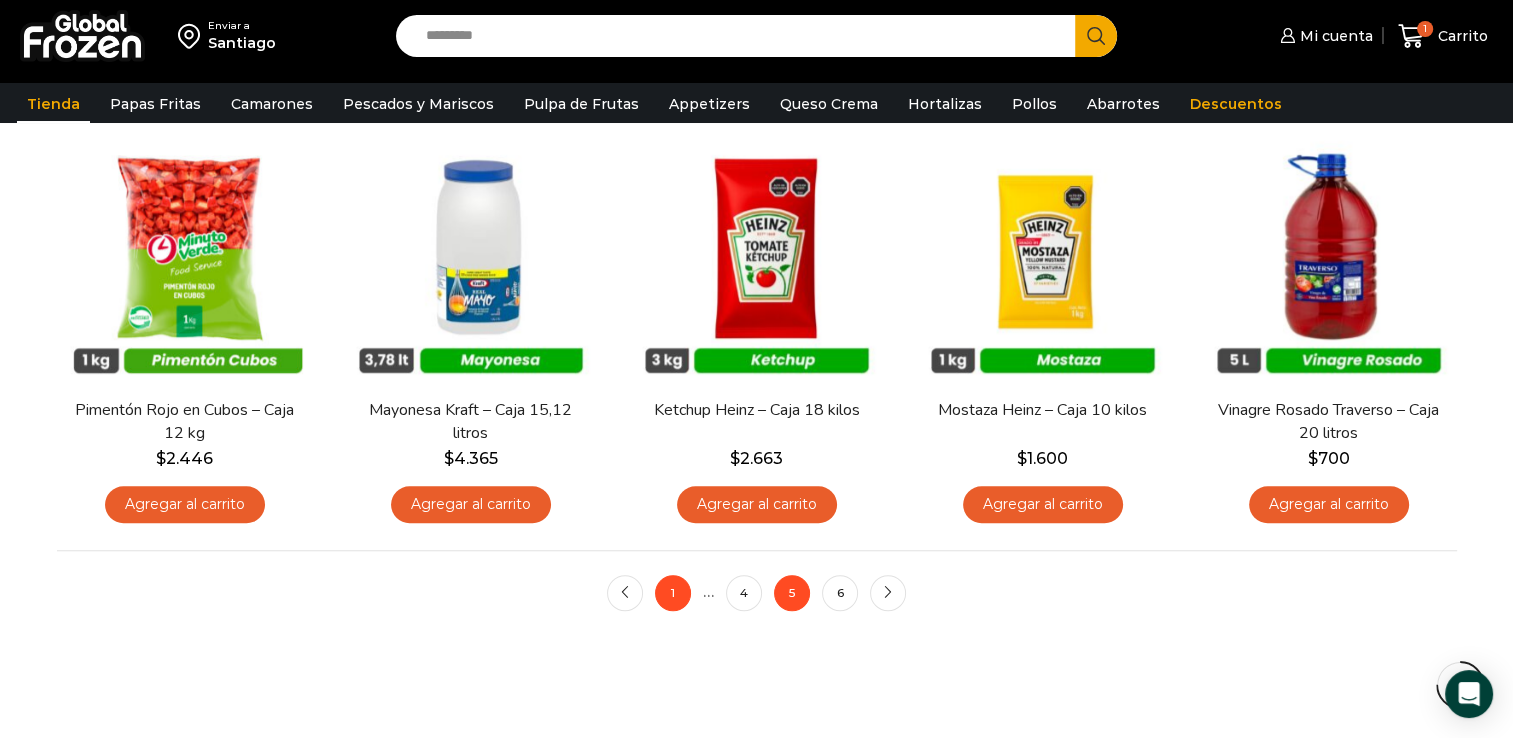 click on "1" at bounding box center (673, 593) 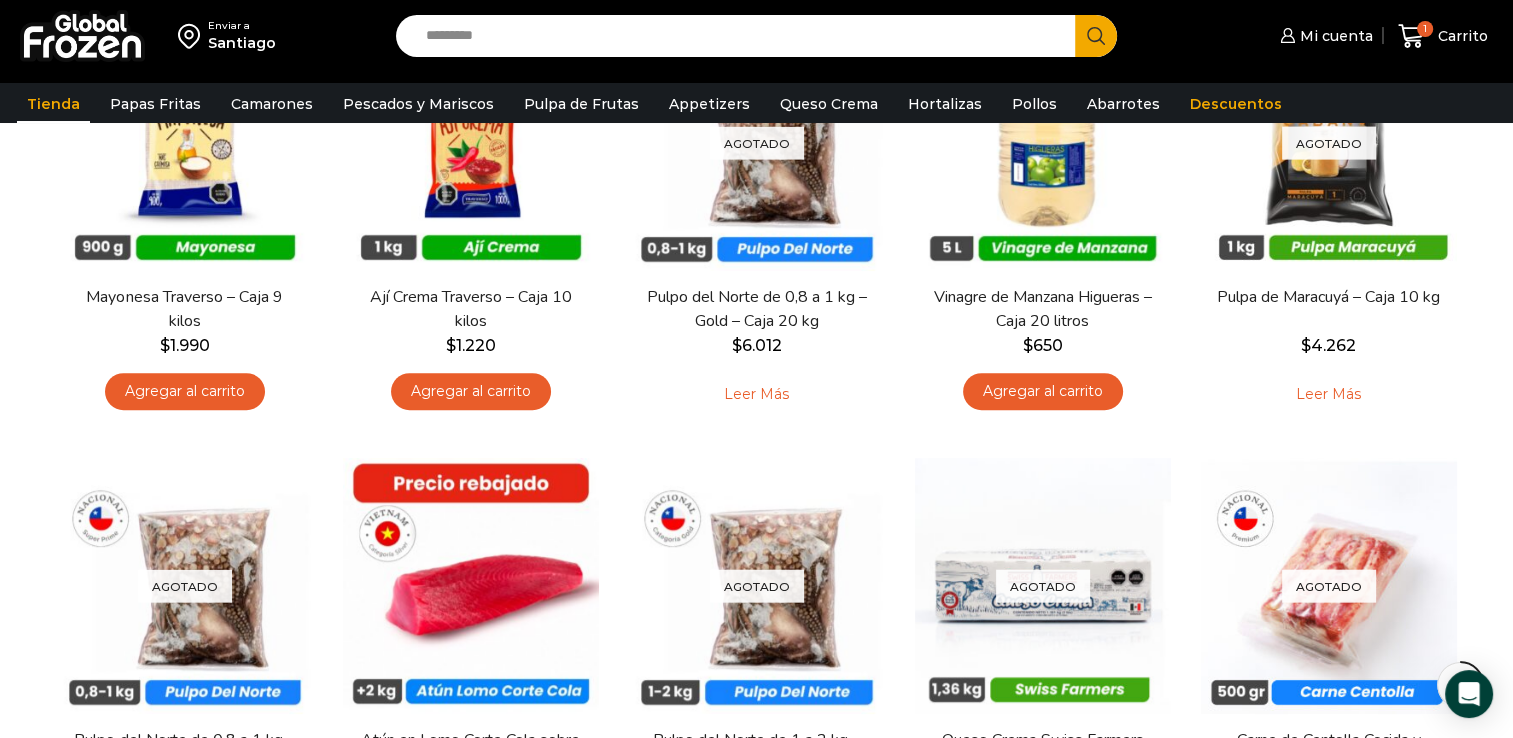 scroll, scrollTop: 800, scrollLeft: 0, axis: vertical 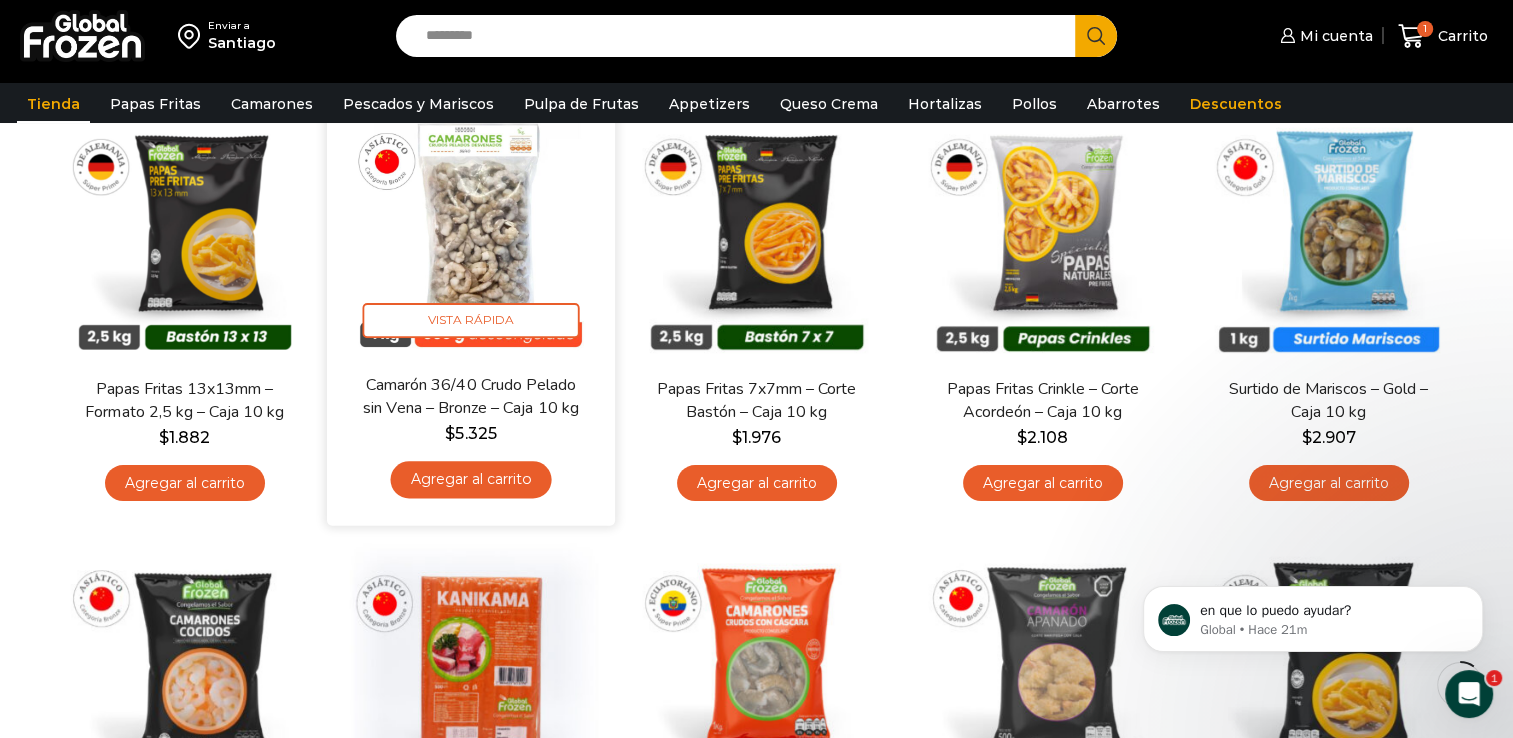 click at bounding box center [471, 229] 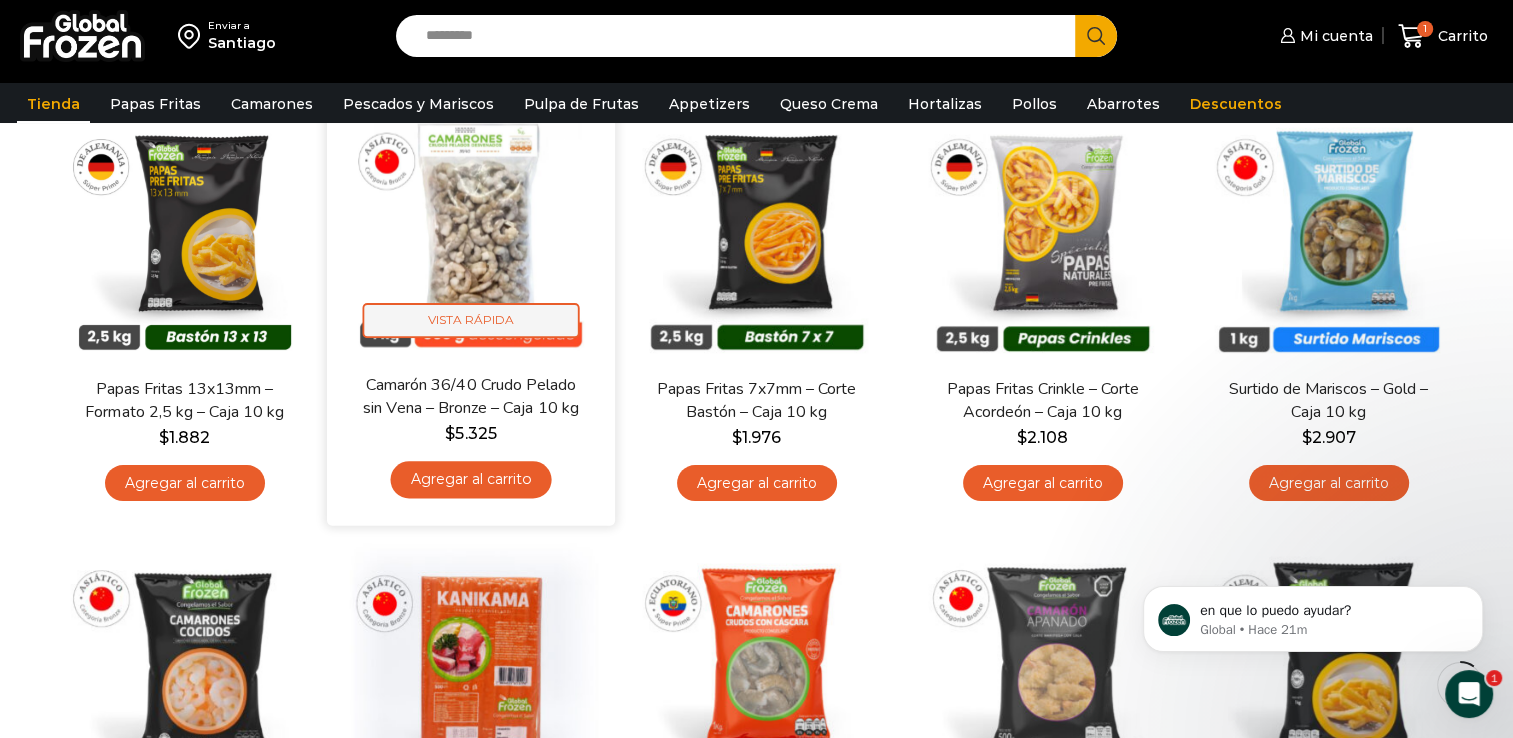 click on "Vista Rápida" at bounding box center [470, 320] 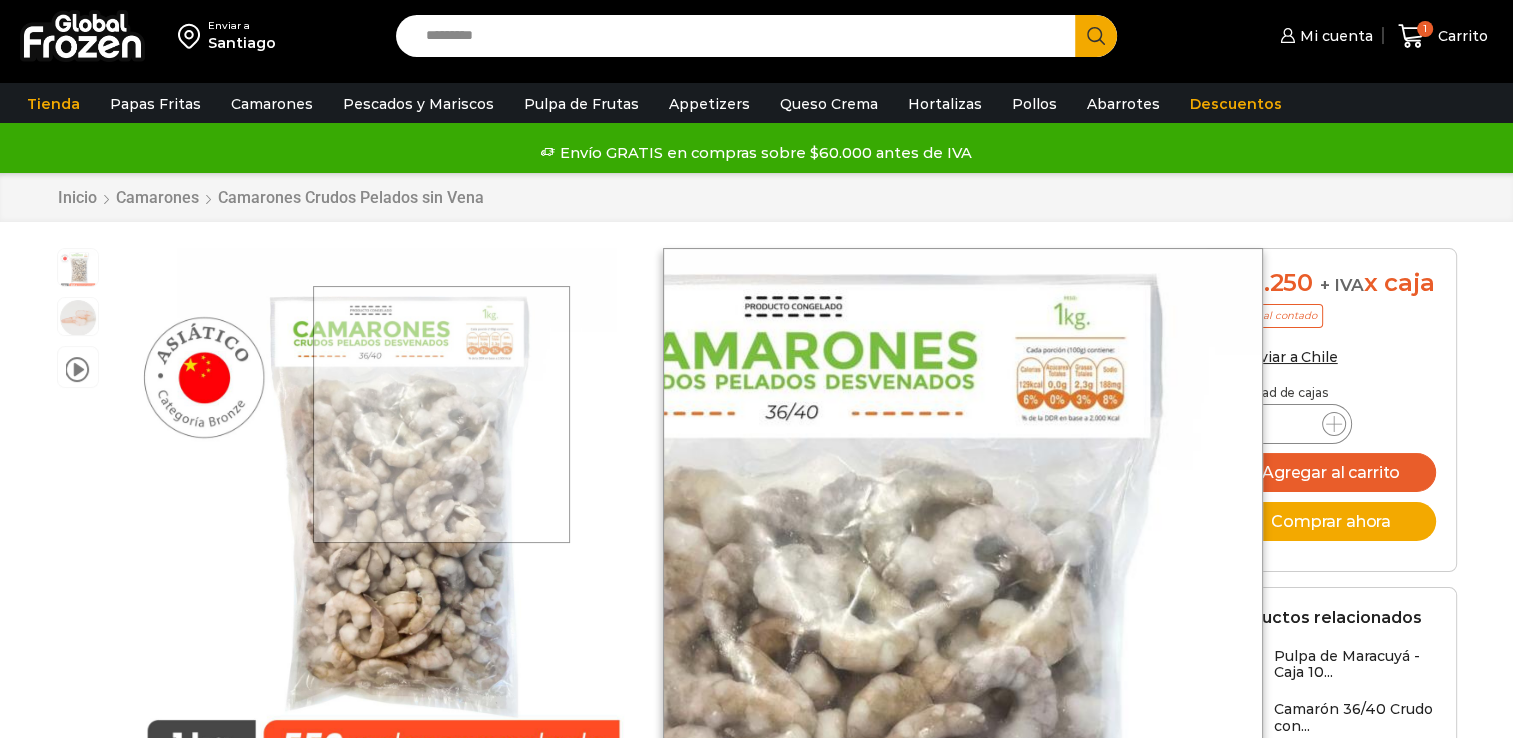scroll, scrollTop: 0, scrollLeft: 0, axis: both 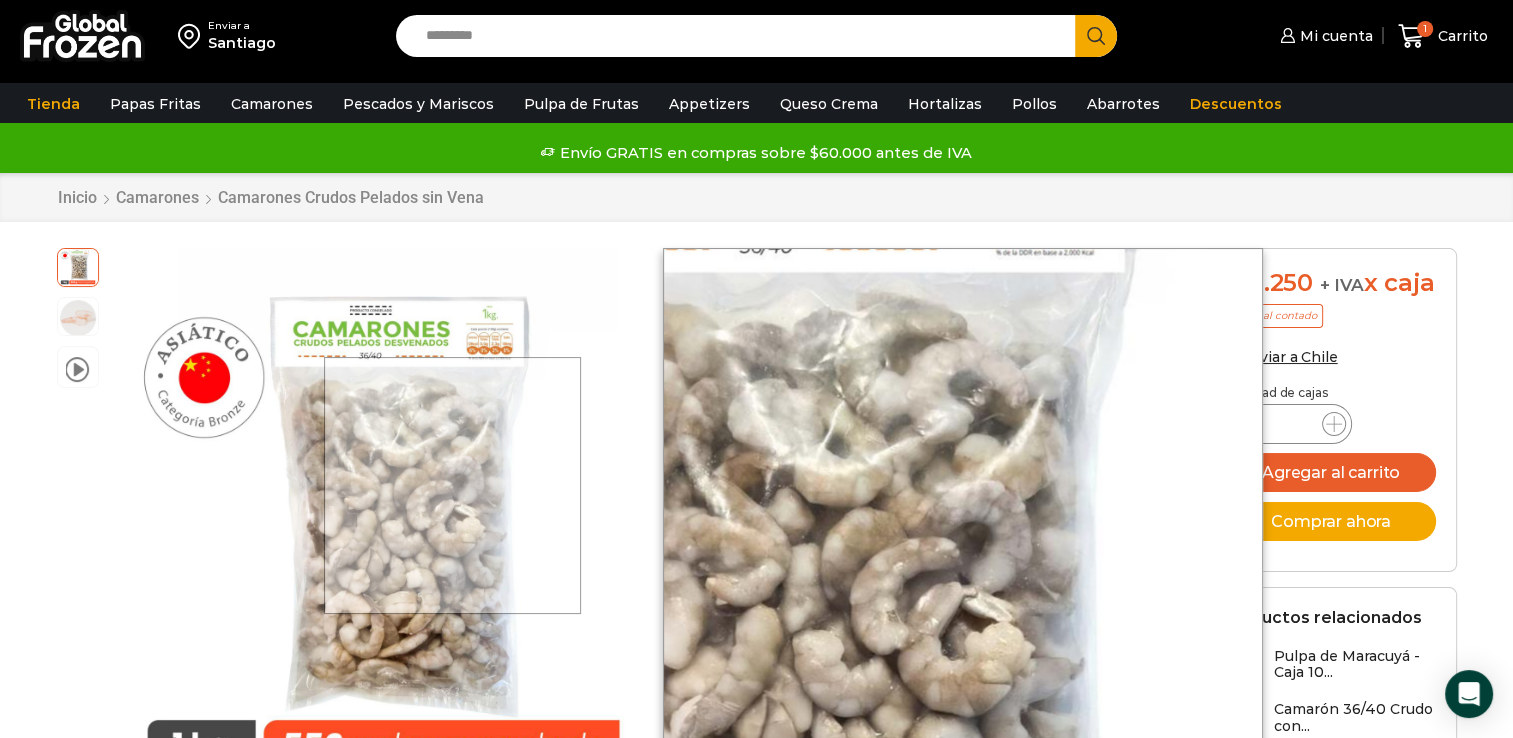 click at bounding box center (452, 485) 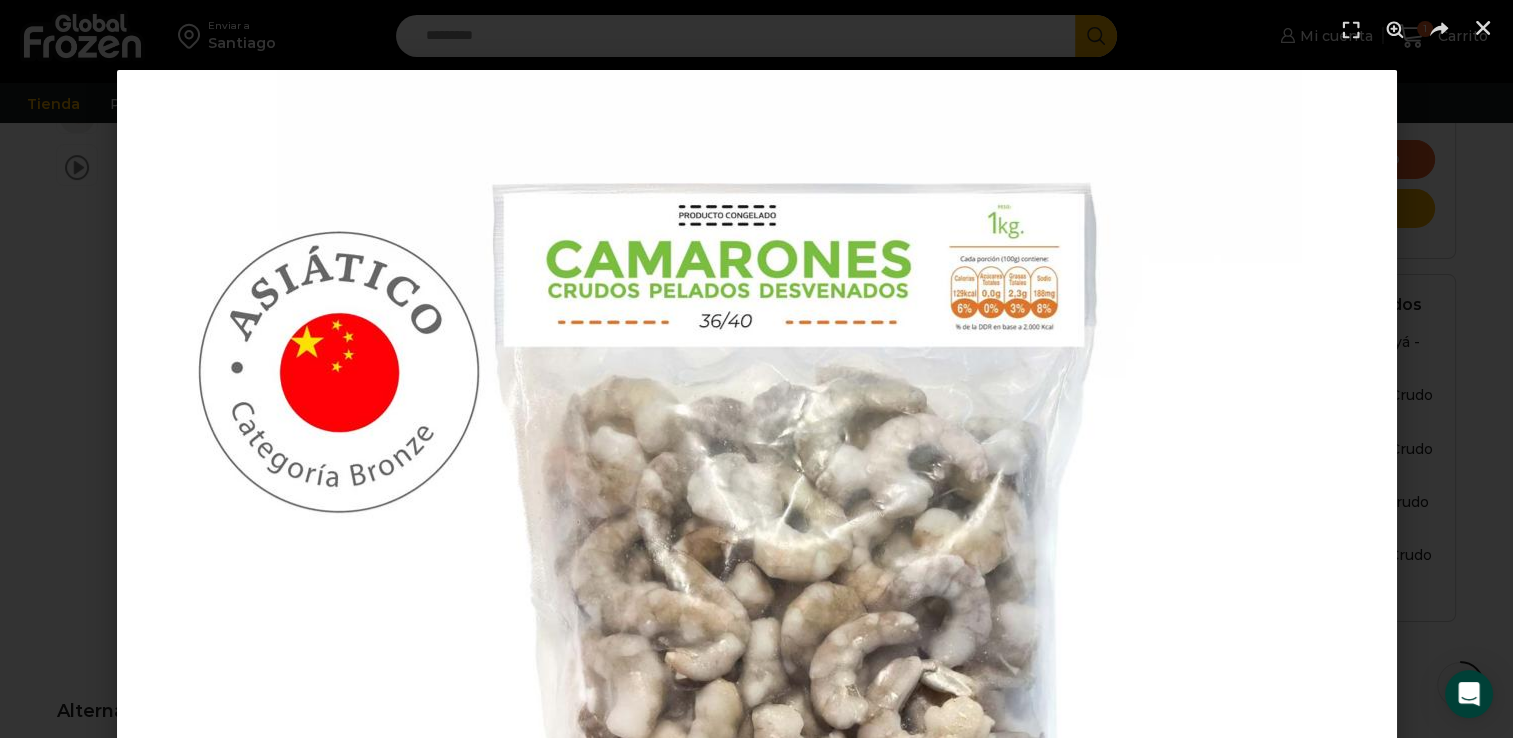 scroll, scrollTop: 900, scrollLeft: 0, axis: vertical 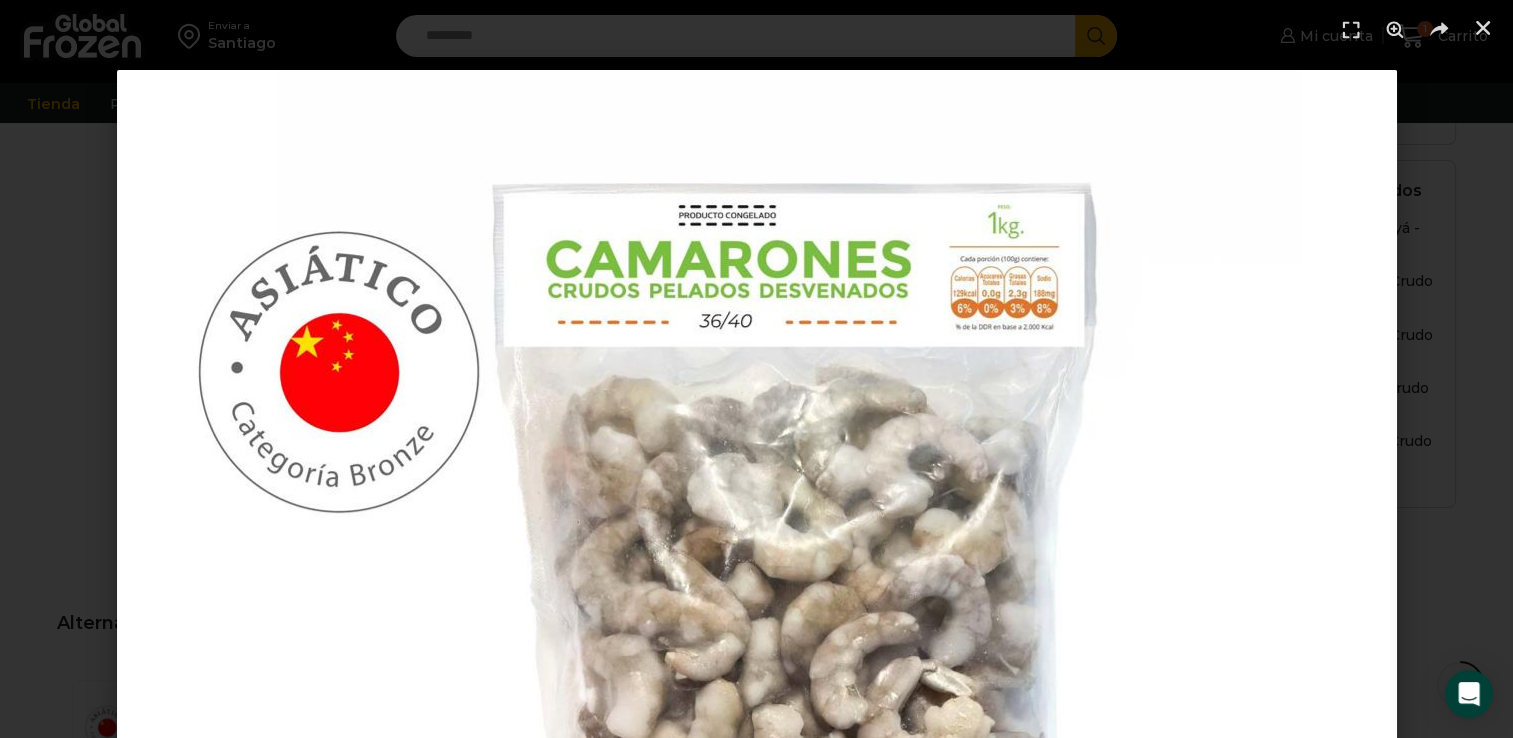 click at bounding box center (757, 710) 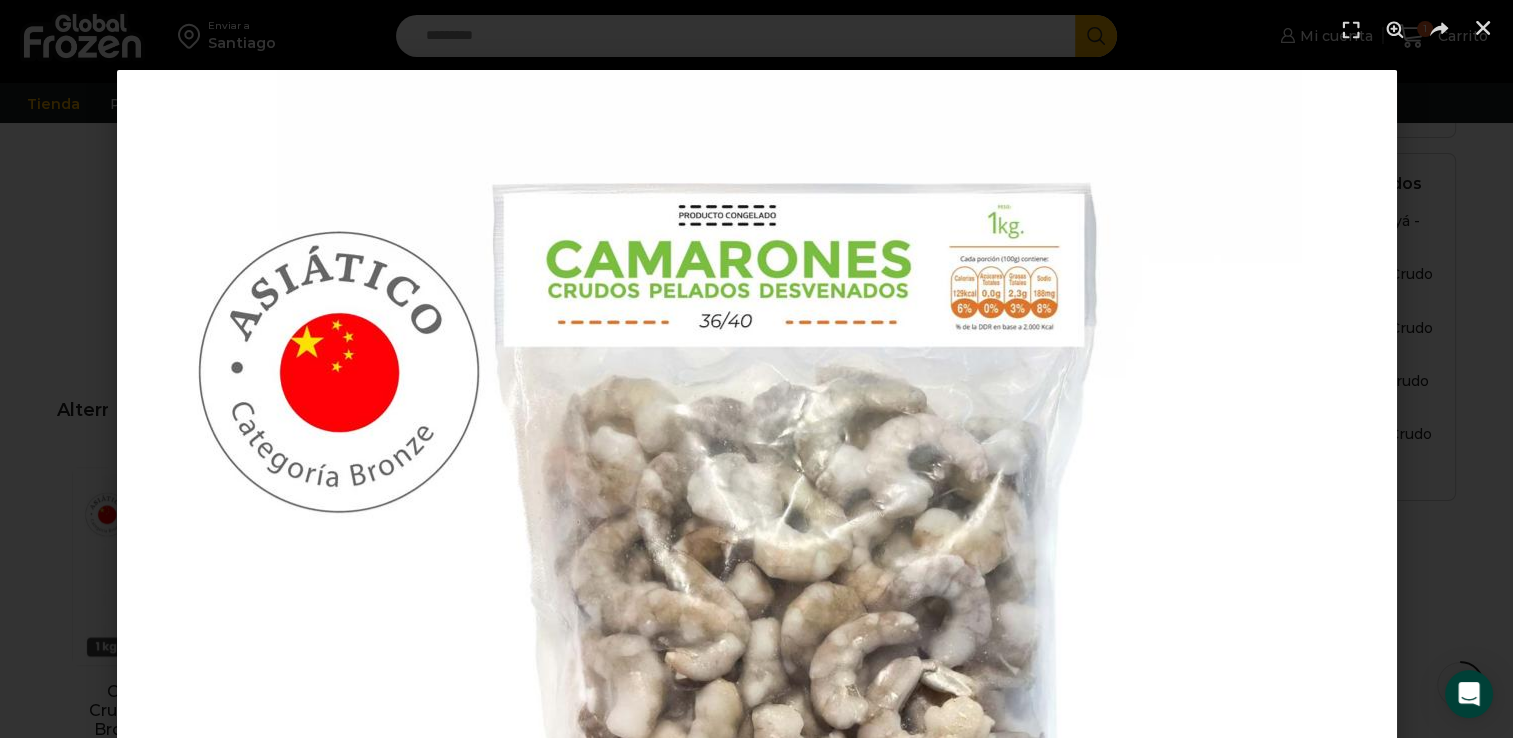 scroll, scrollTop: 1200, scrollLeft: 0, axis: vertical 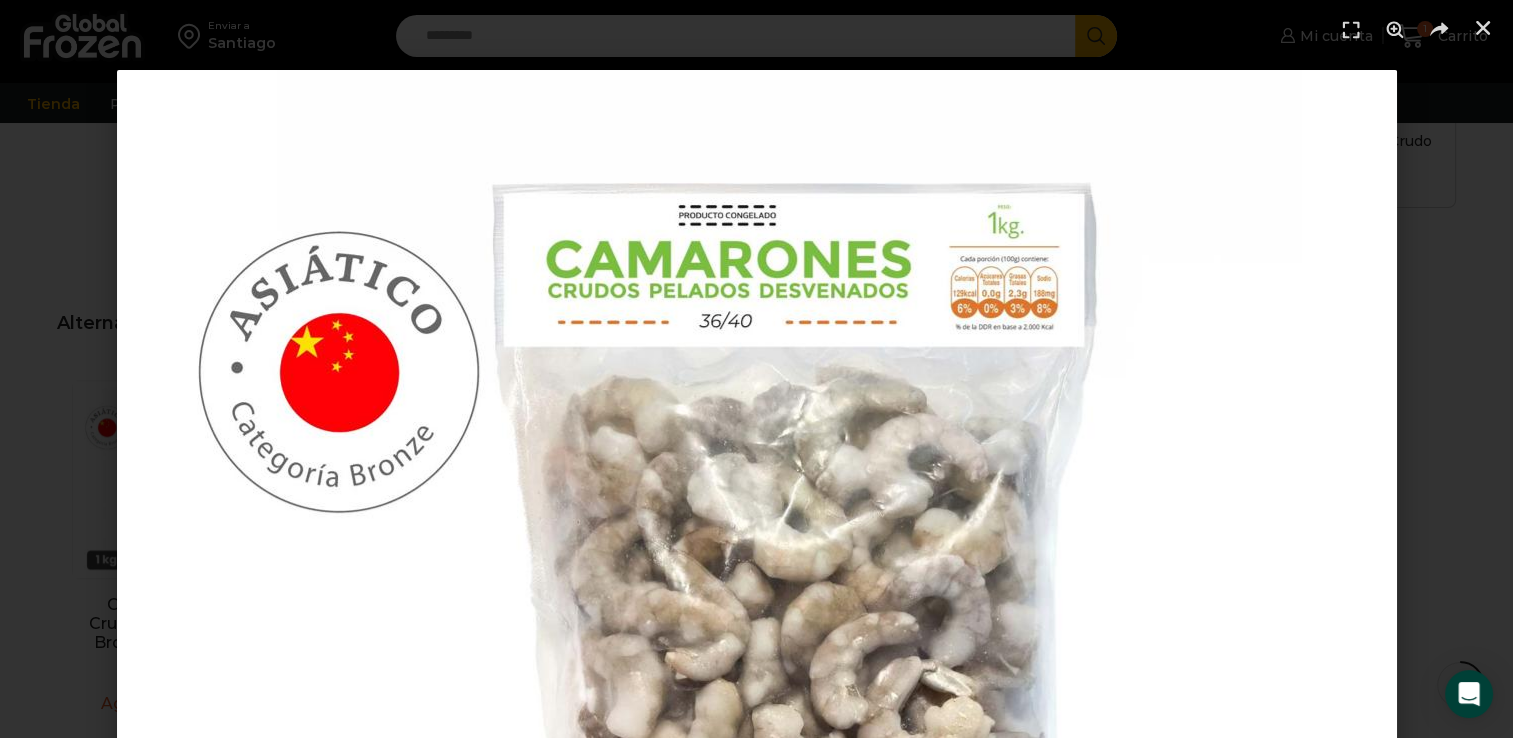 click at bounding box center [757, 710] 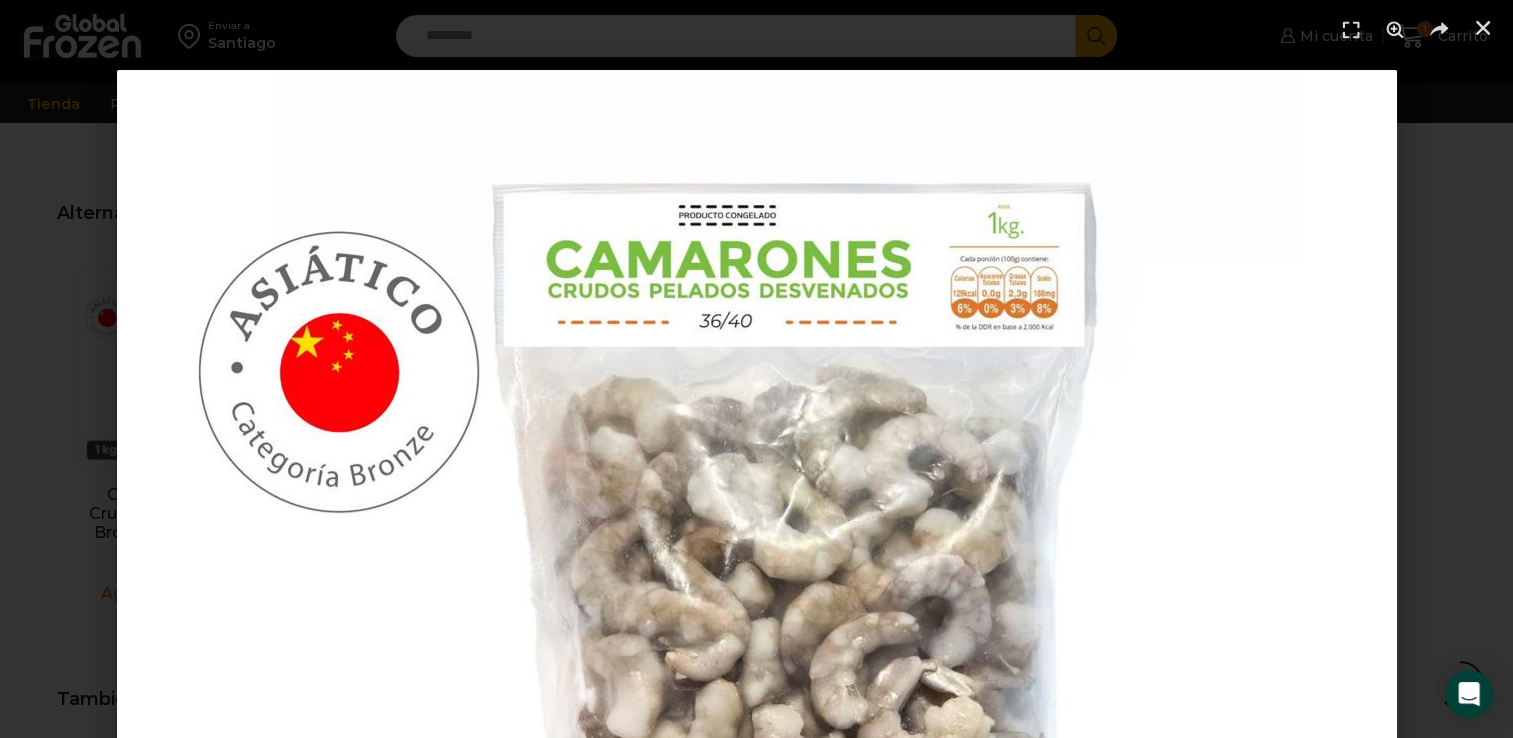 scroll, scrollTop: 1600, scrollLeft: 0, axis: vertical 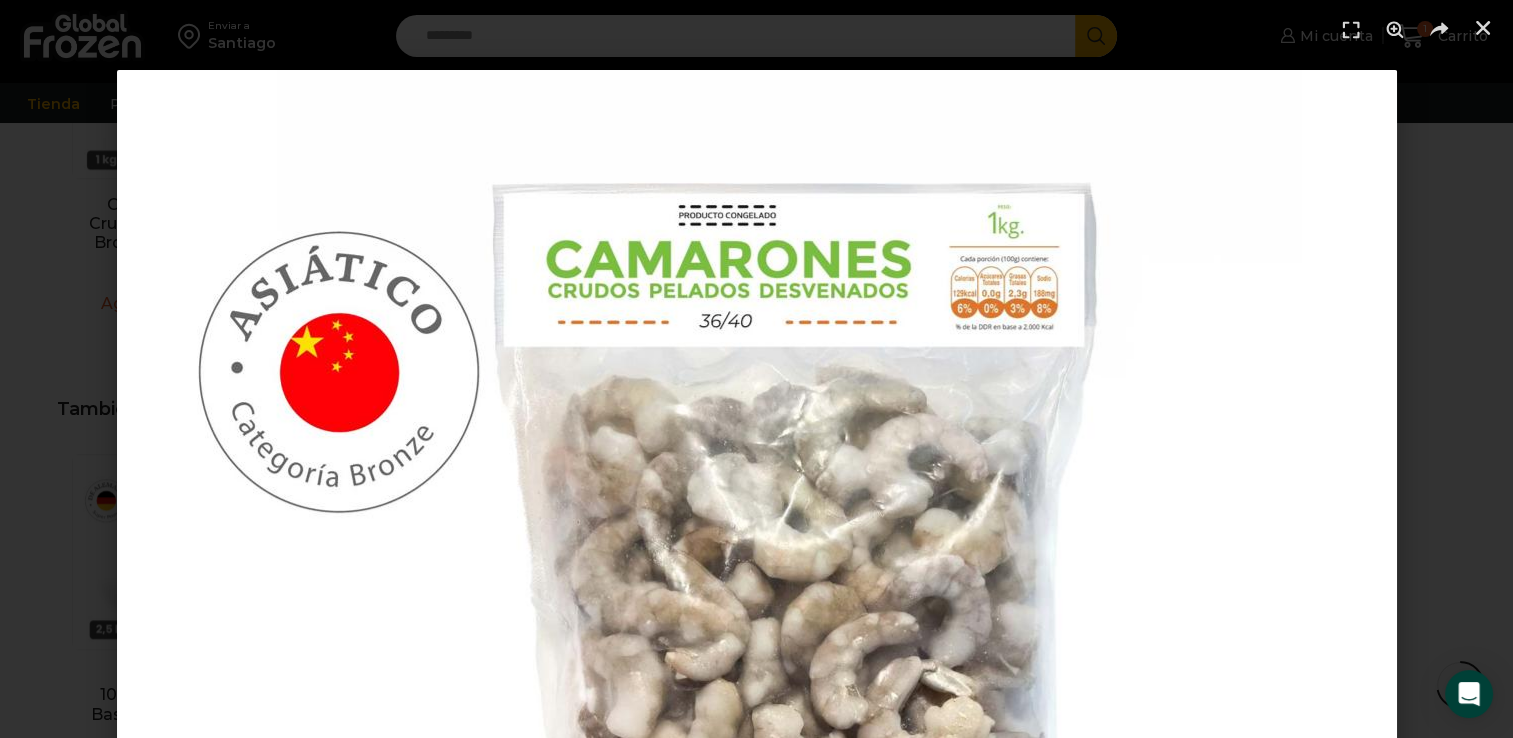 click at bounding box center [757, 710] 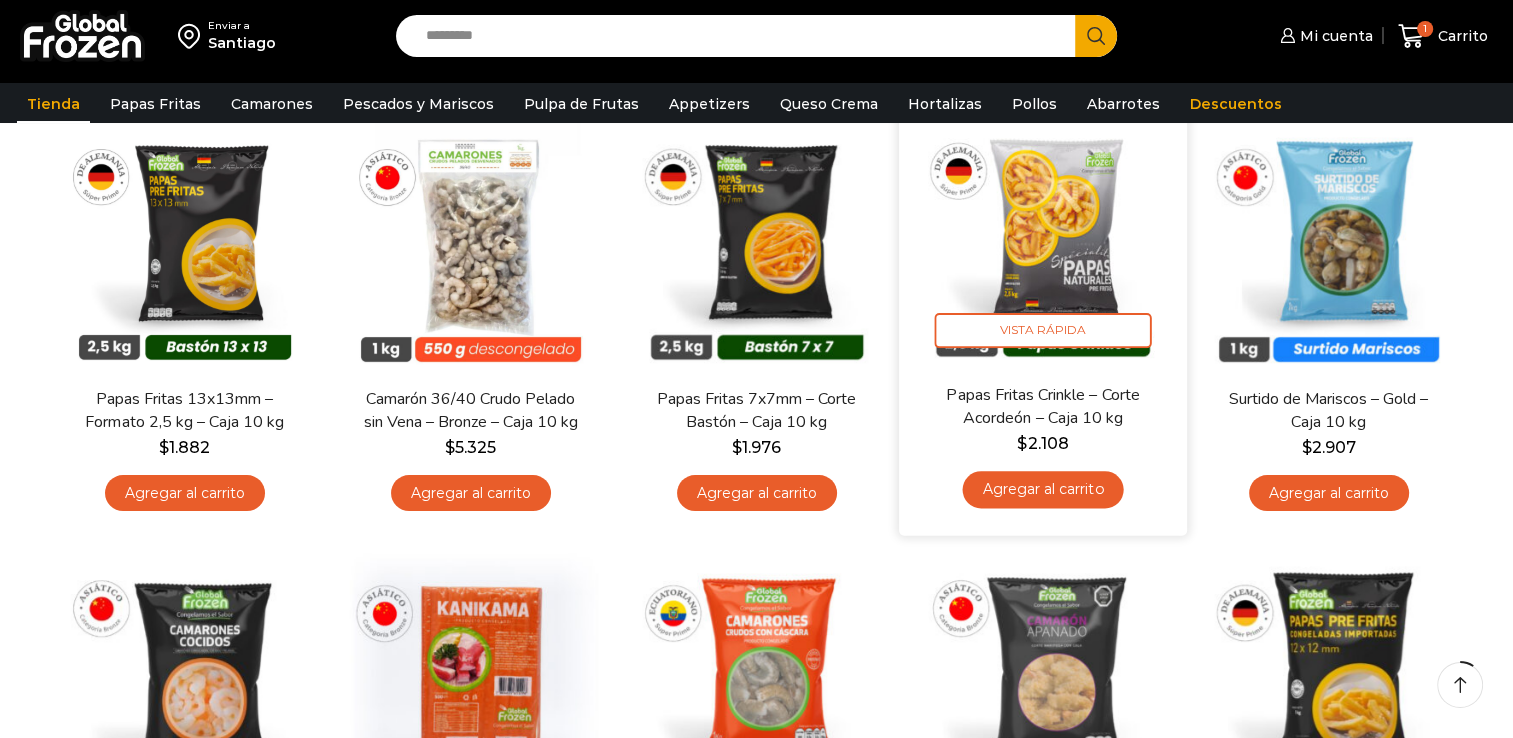 scroll, scrollTop: 200, scrollLeft: 0, axis: vertical 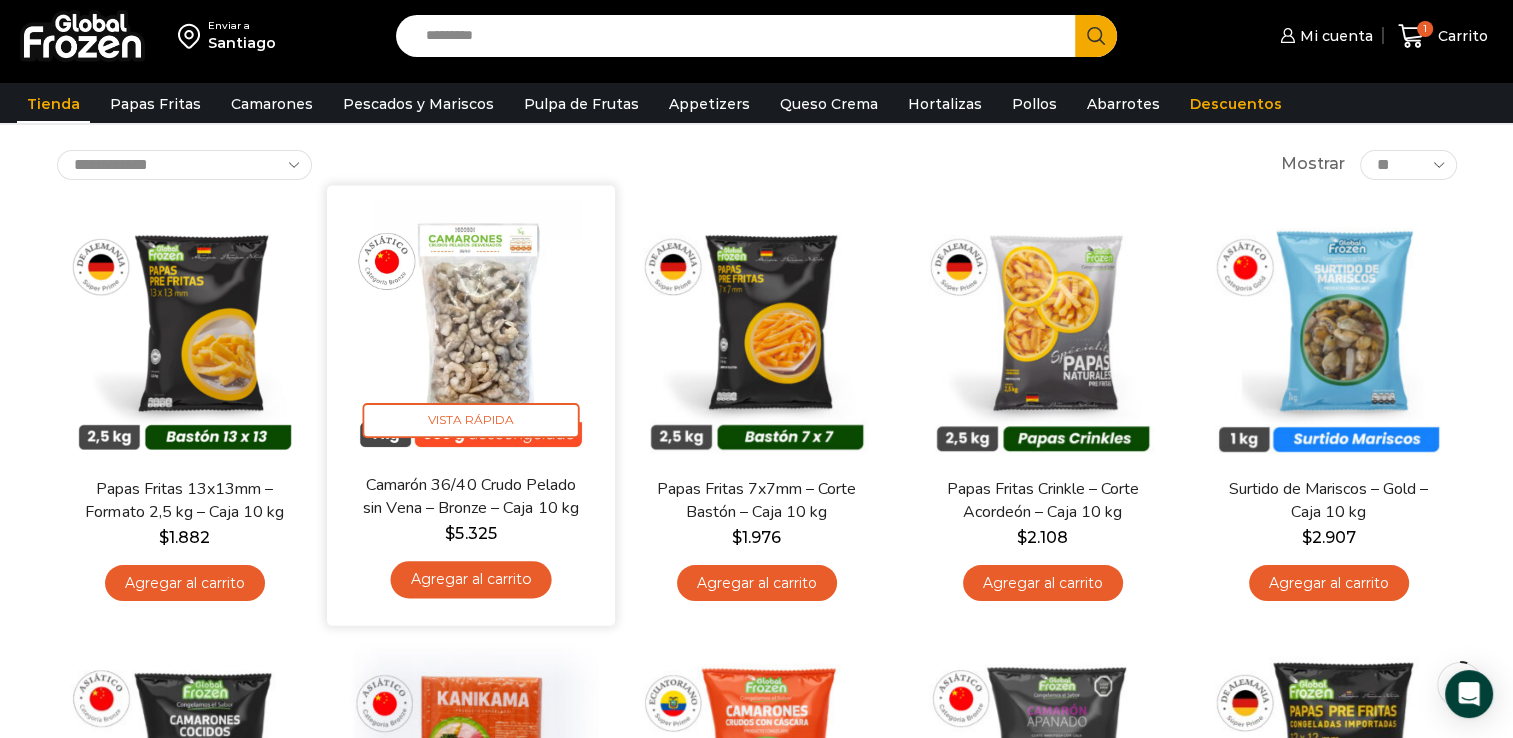 click at bounding box center (471, 329) 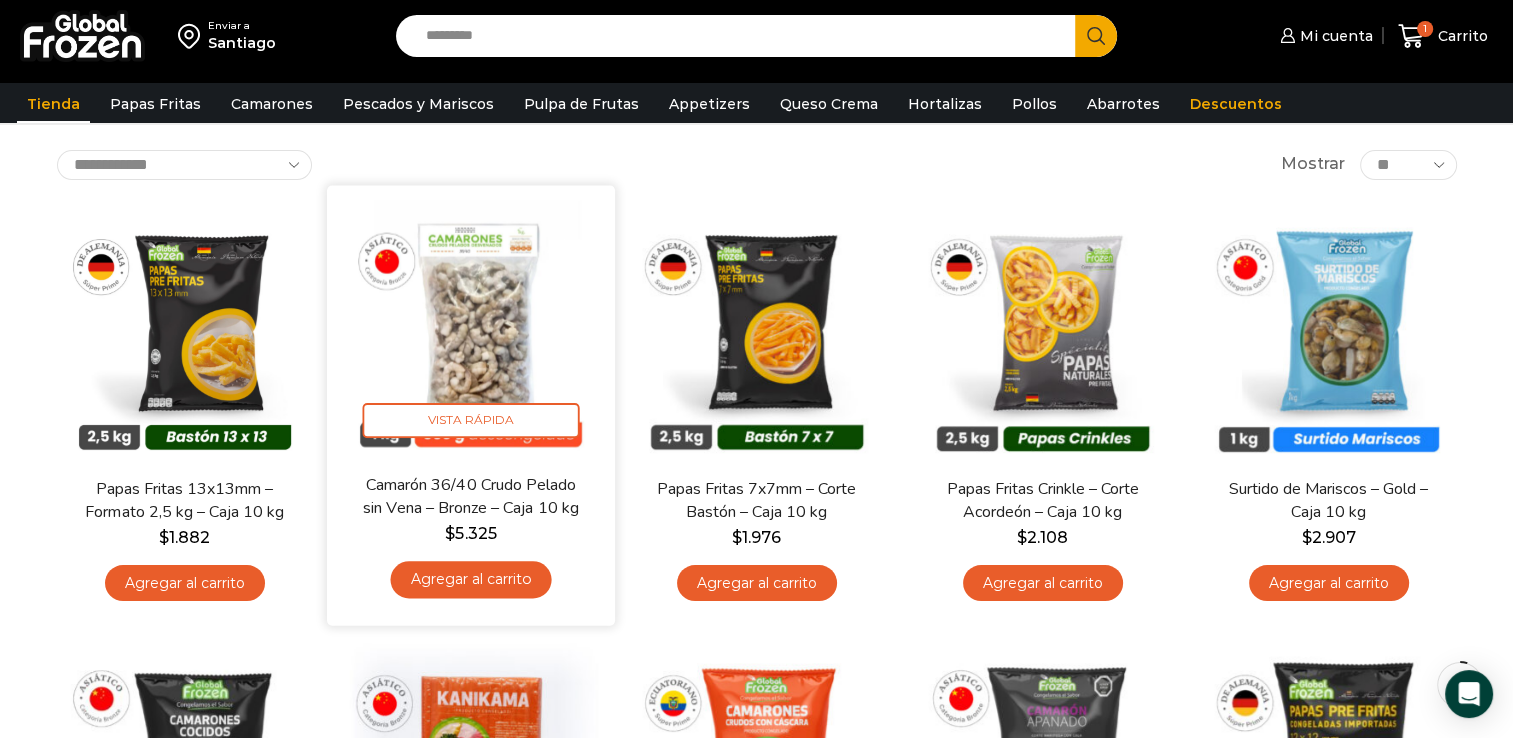click at bounding box center (471, 329) 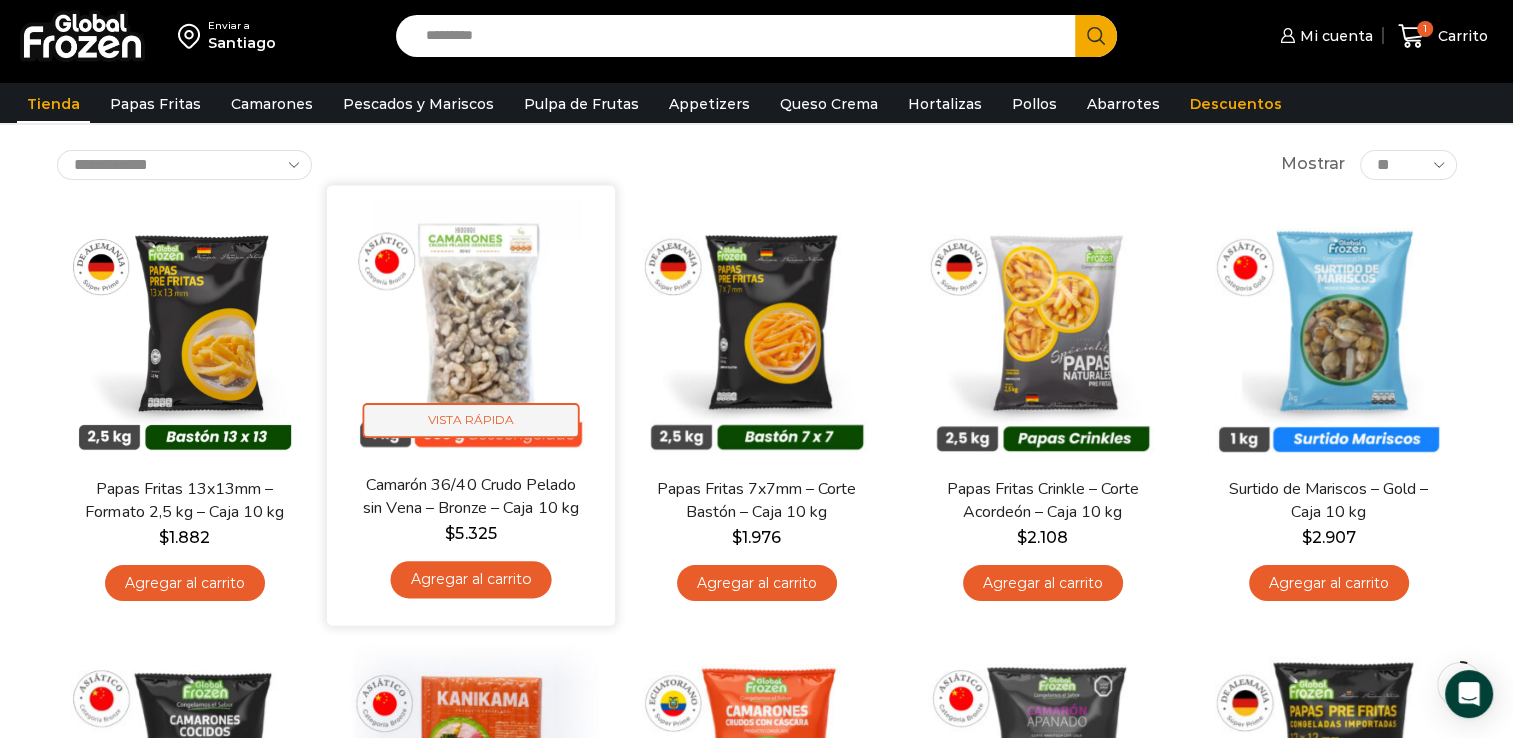 click on "Vista Rápida" at bounding box center [470, 420] 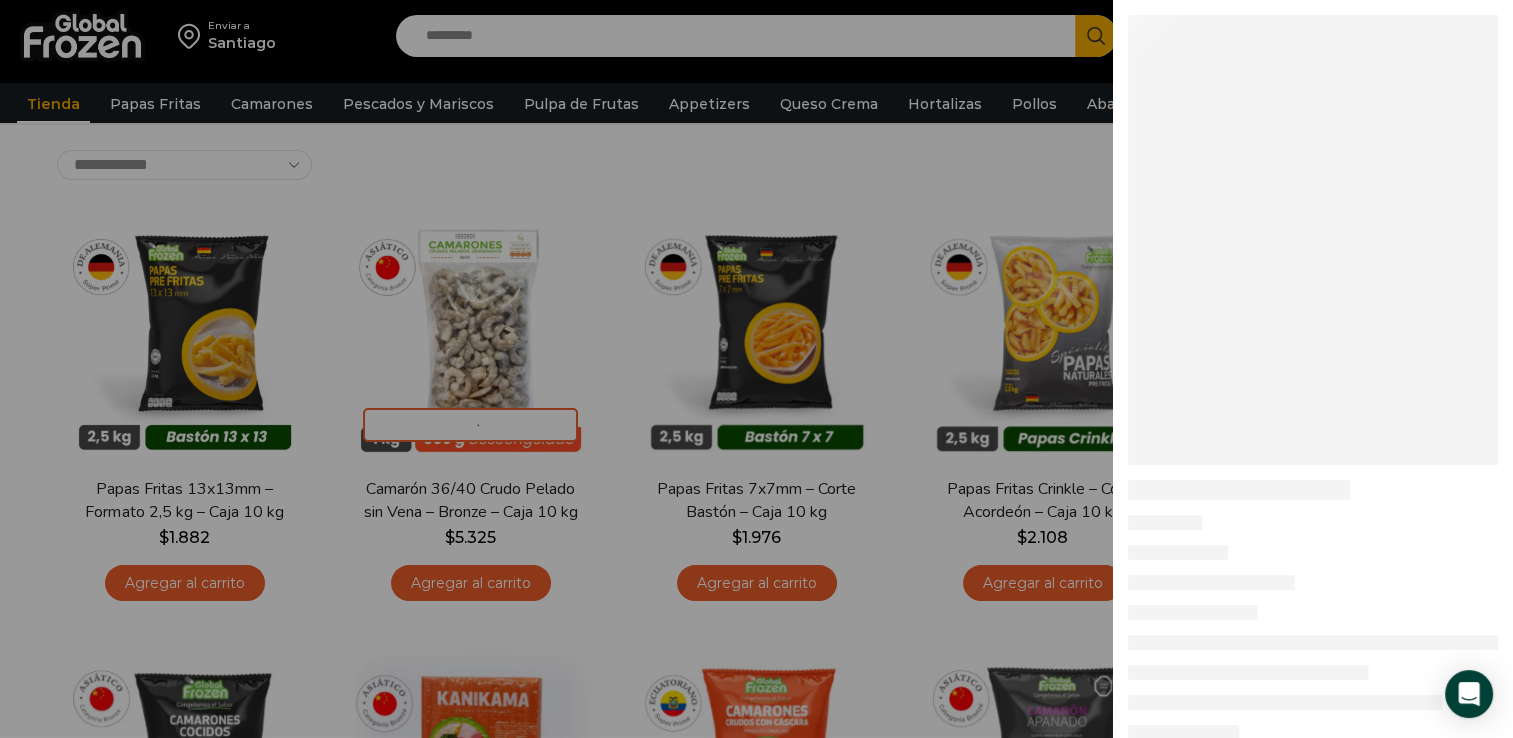 click at bounding box center (1313, 369) 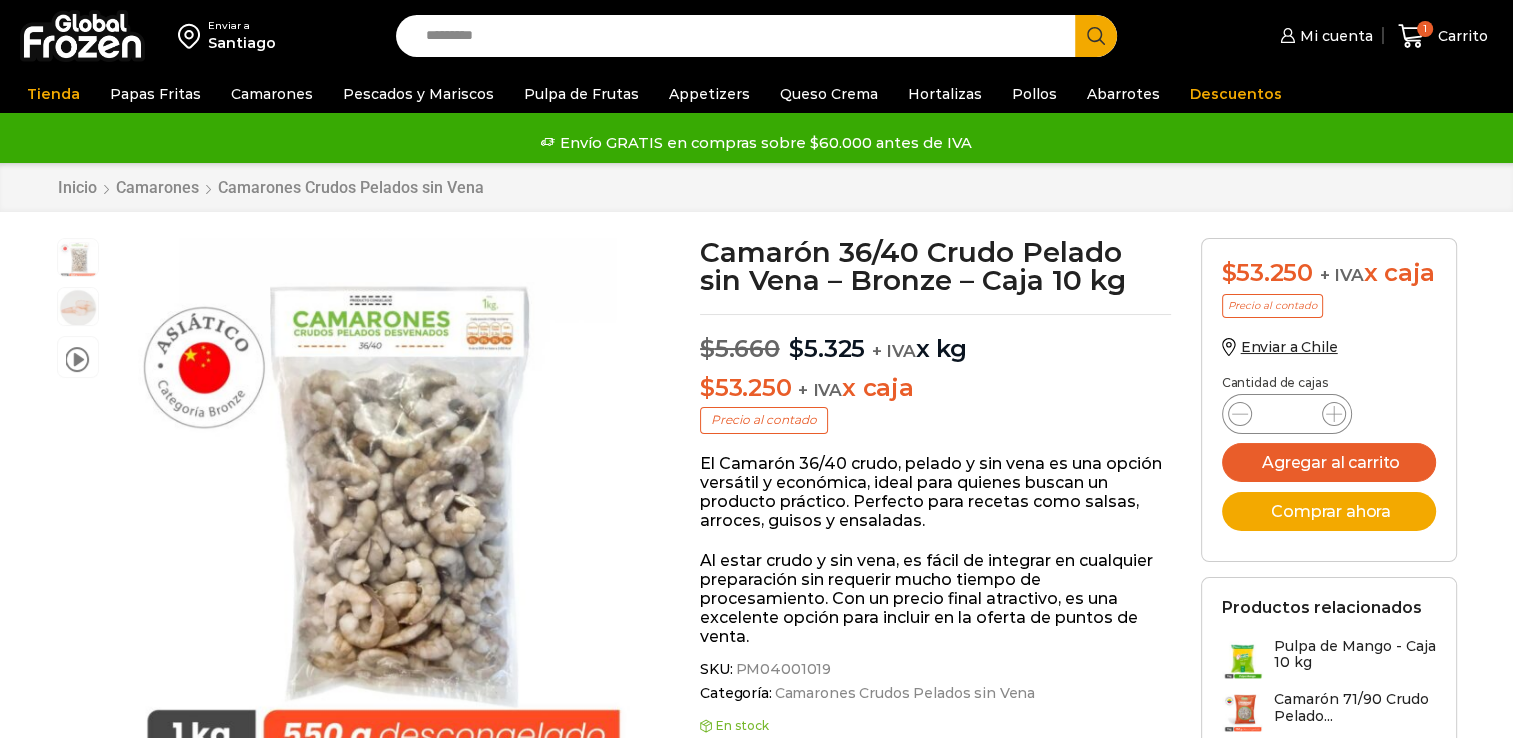 scroll, scrollTop: 0, scrollLeft: 0, axis: both 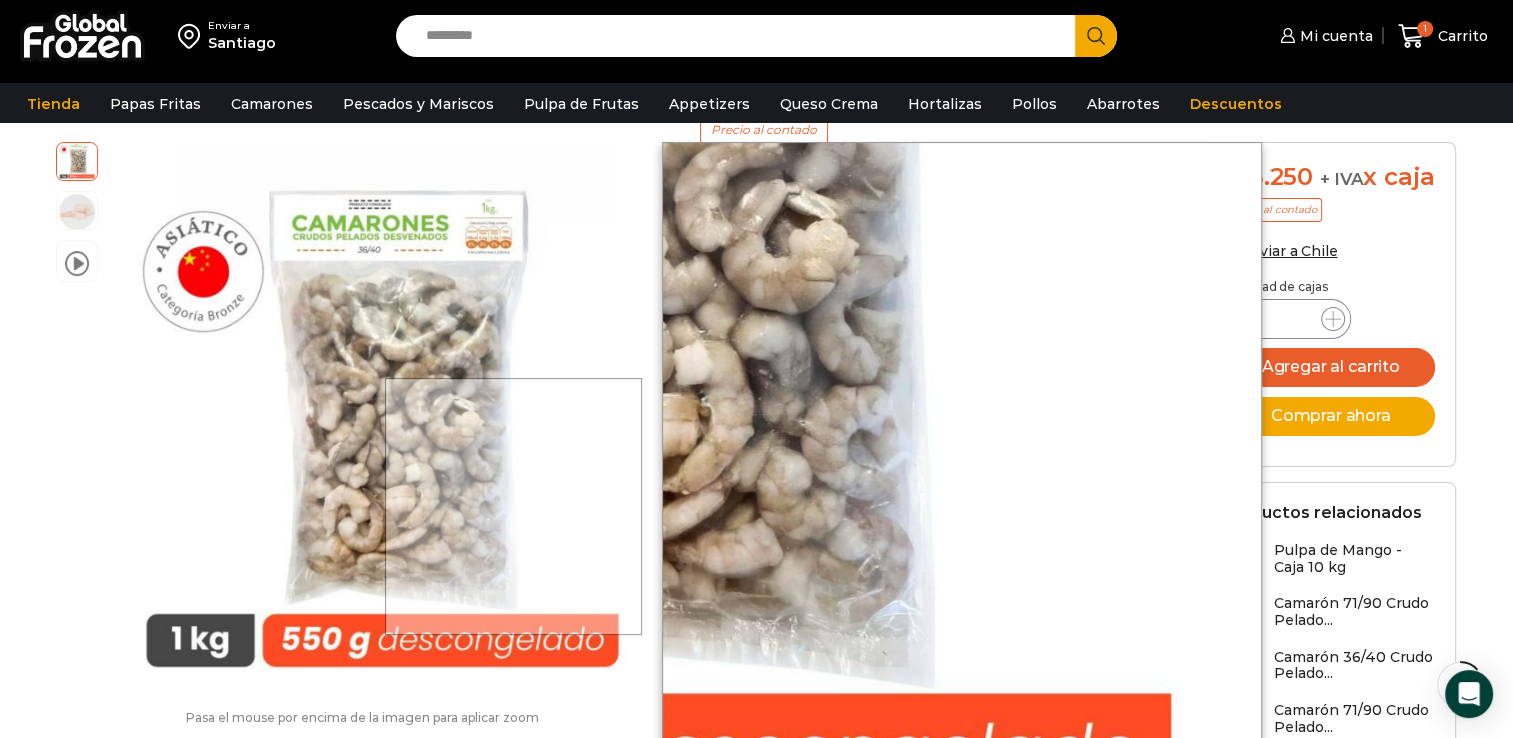 click at bounding box center (513, 506) 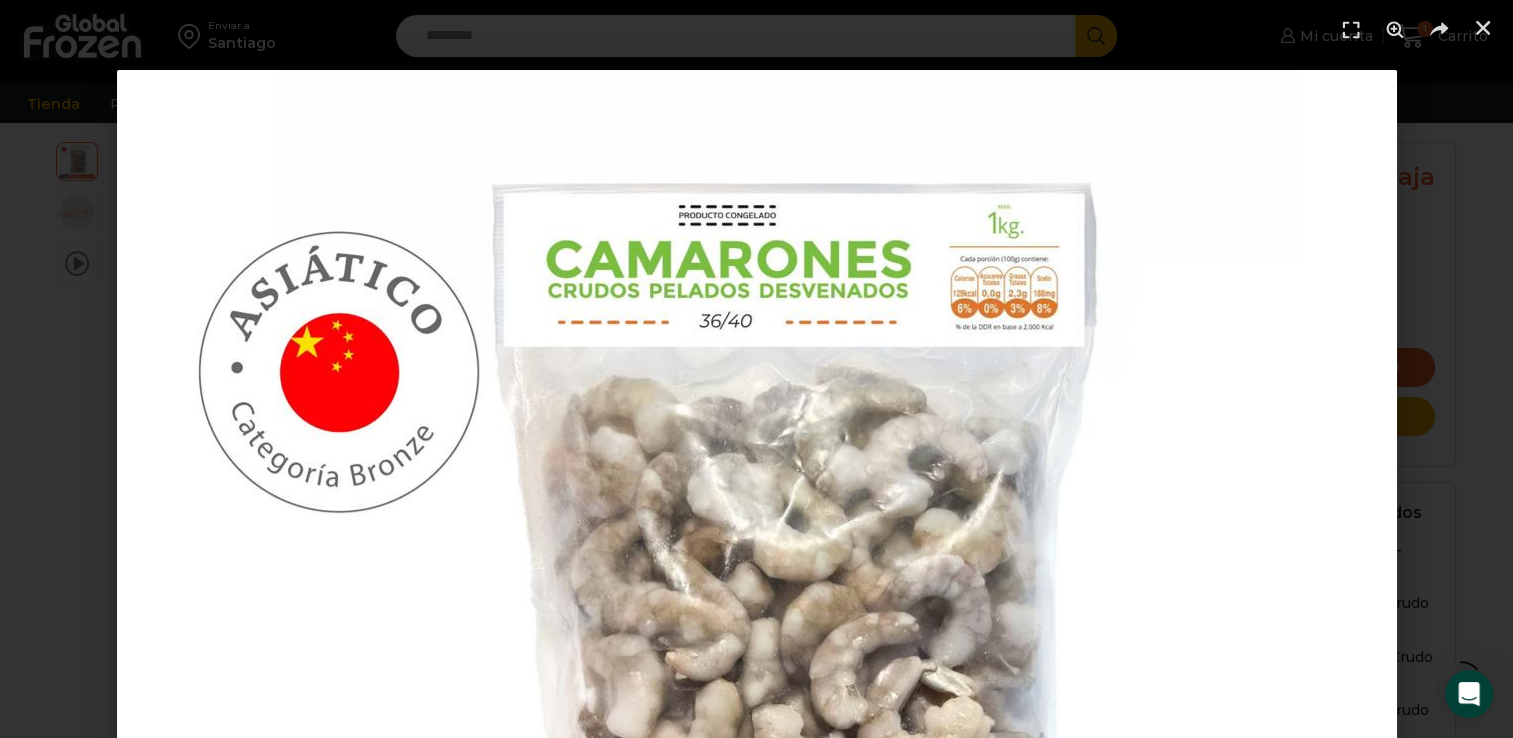 click at bounding box center (757, 710) 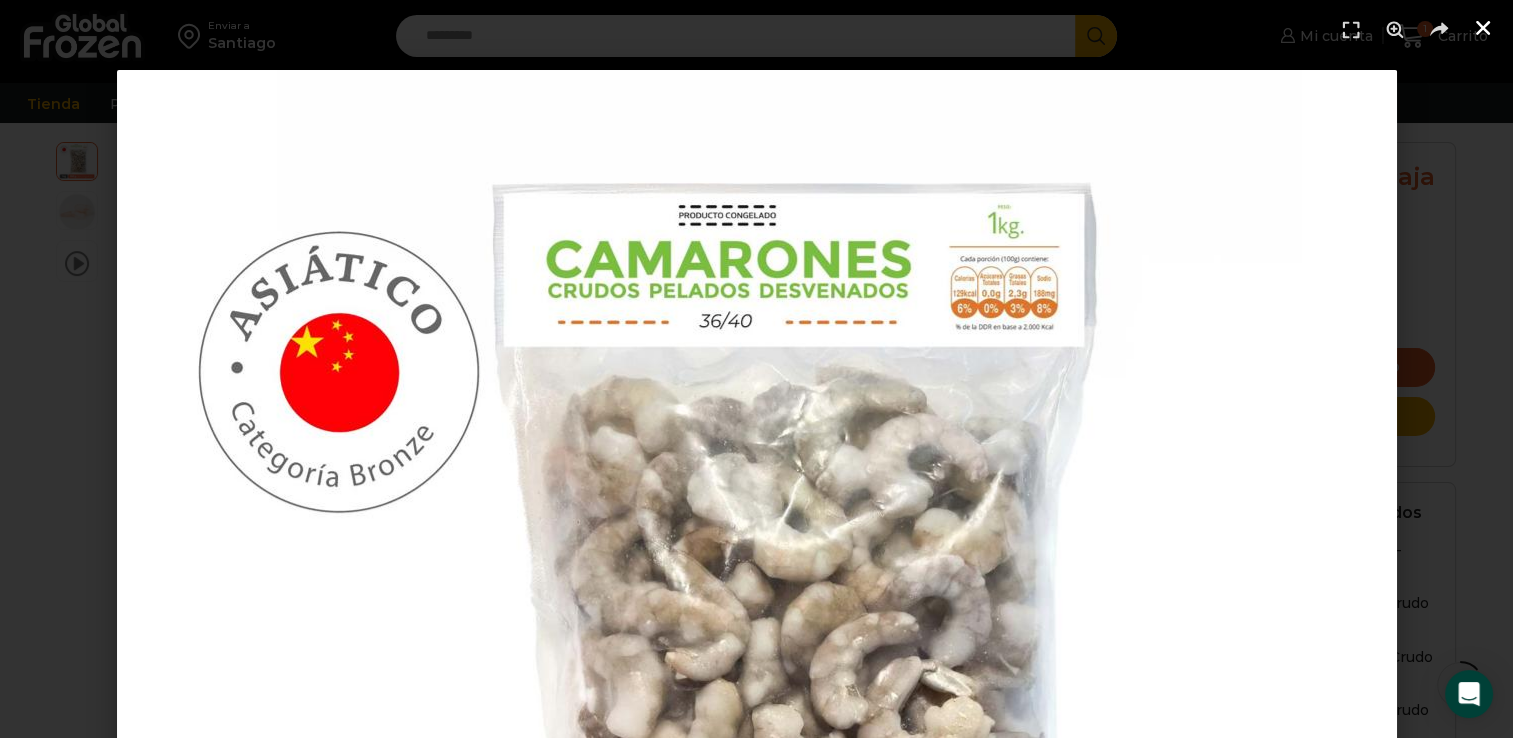 click at bounding box center [1483, 28] 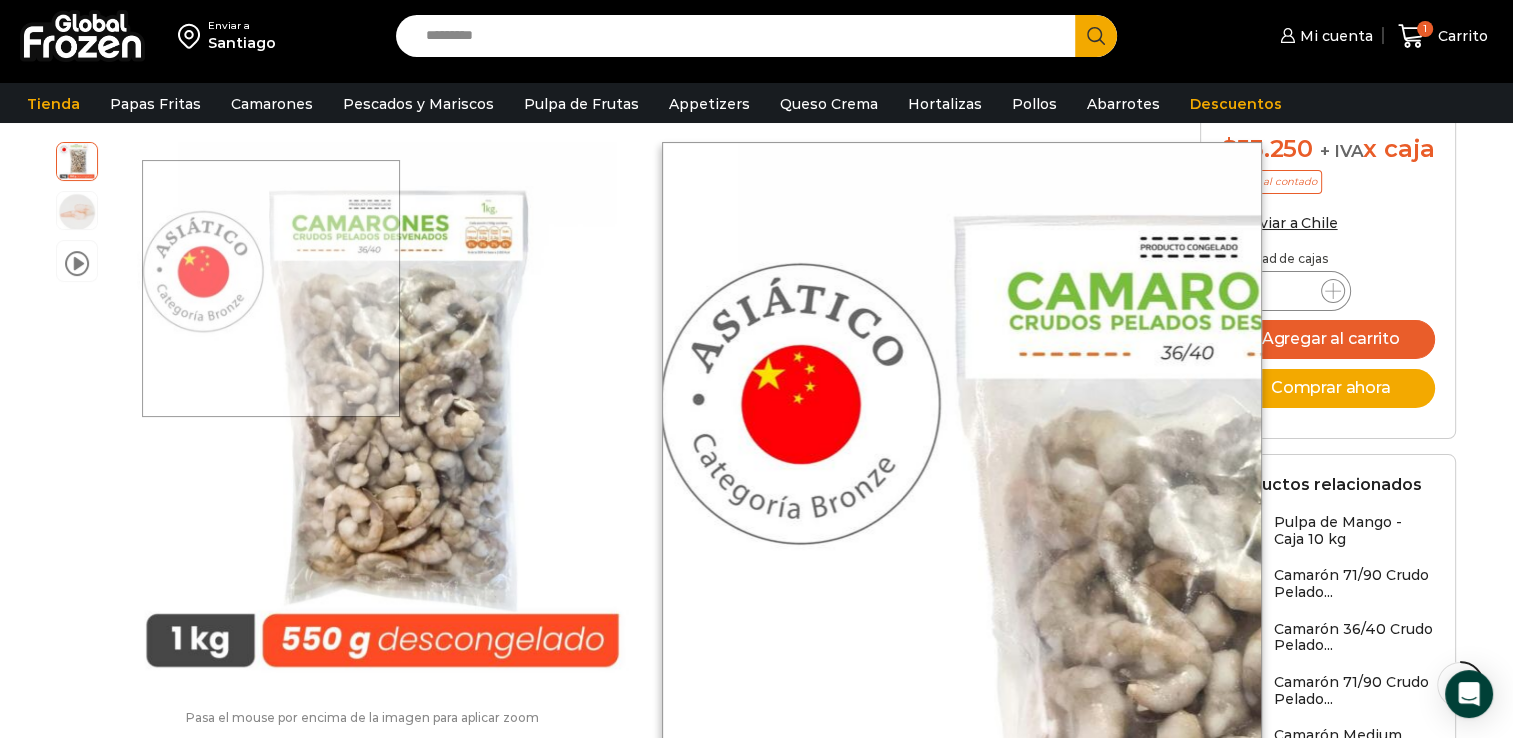 scroll, scrollTop: 600, scrollLeft: 0, axis: vertical 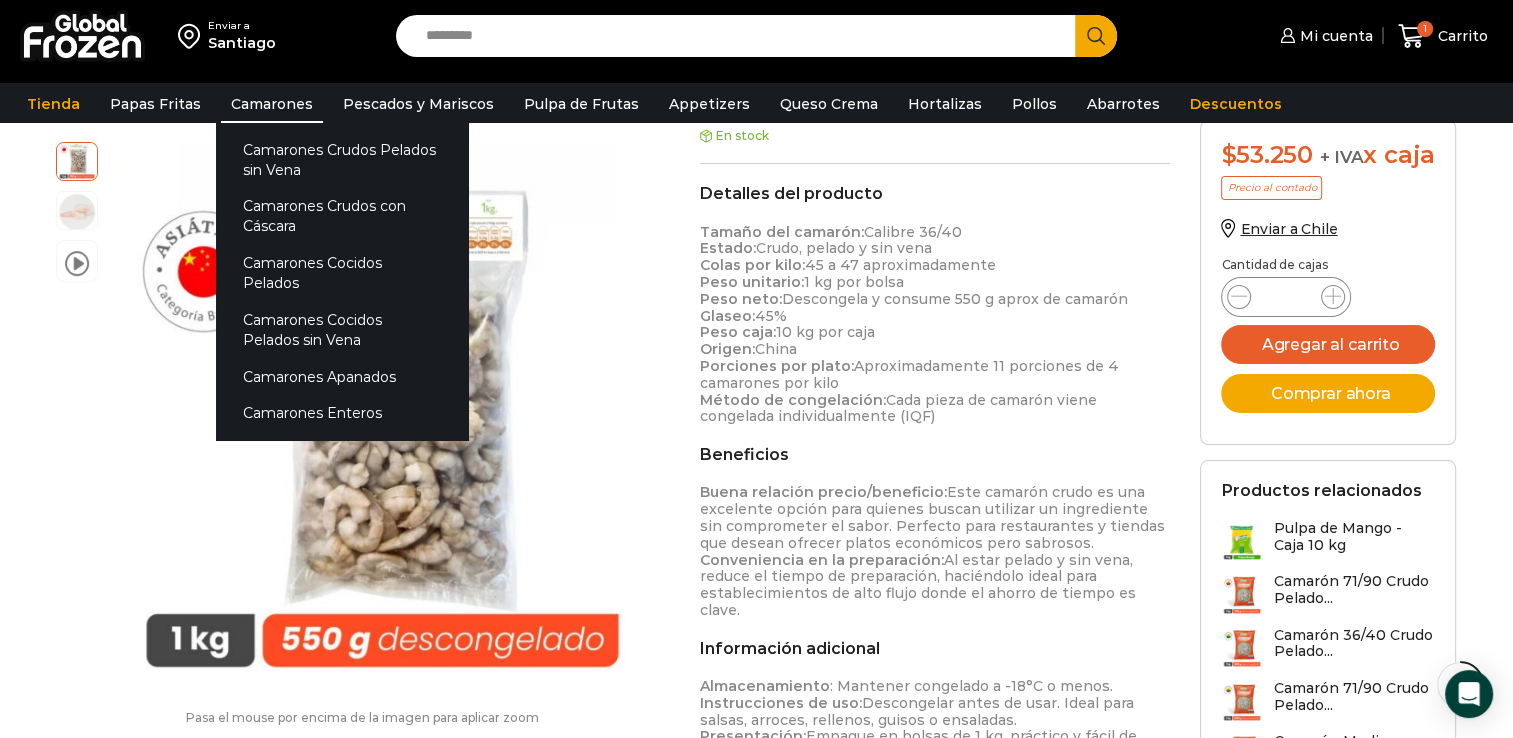 click on "Camarones" at bounding box center [272, 104] 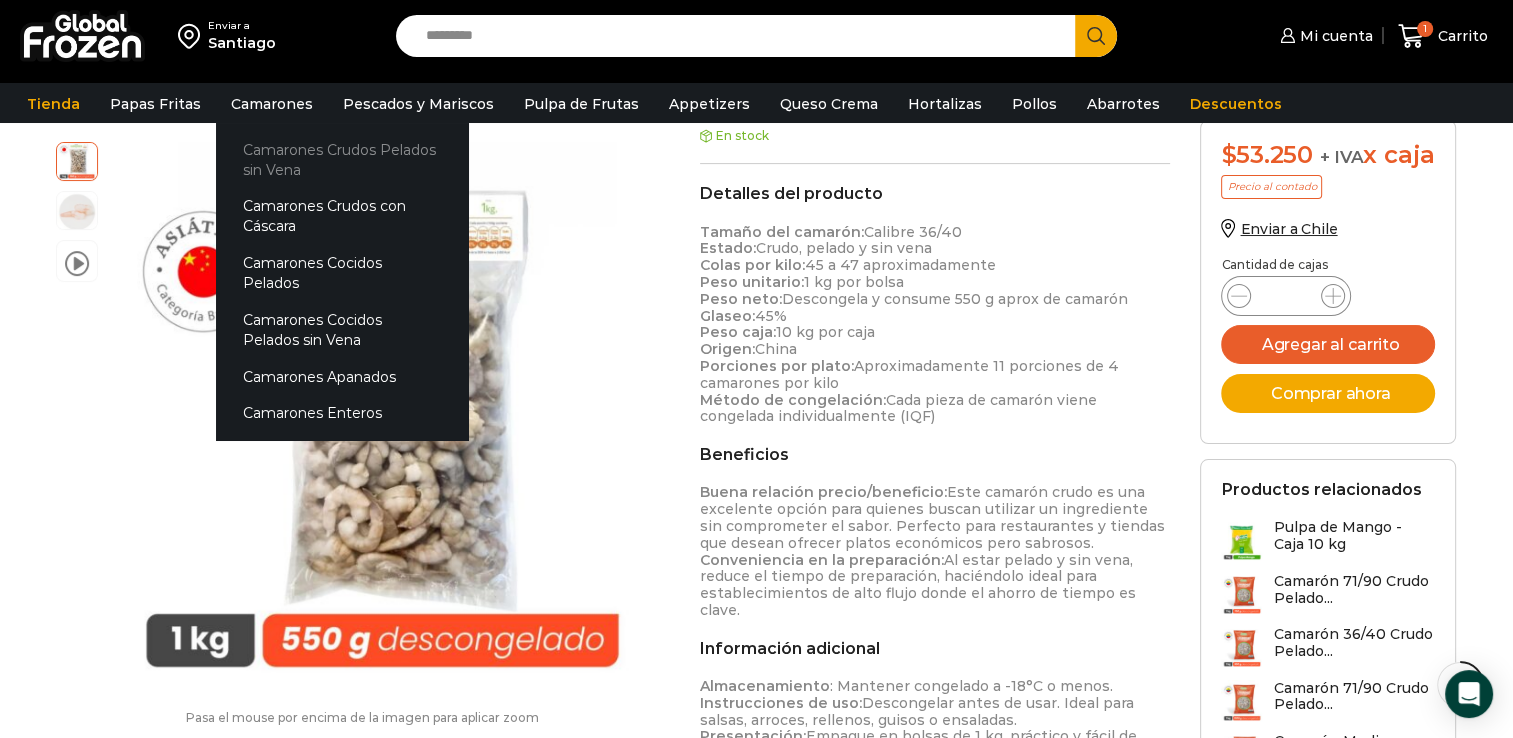 click on "Camarones Crudos Pelados sin Vena" at bounding box center (342, 159) 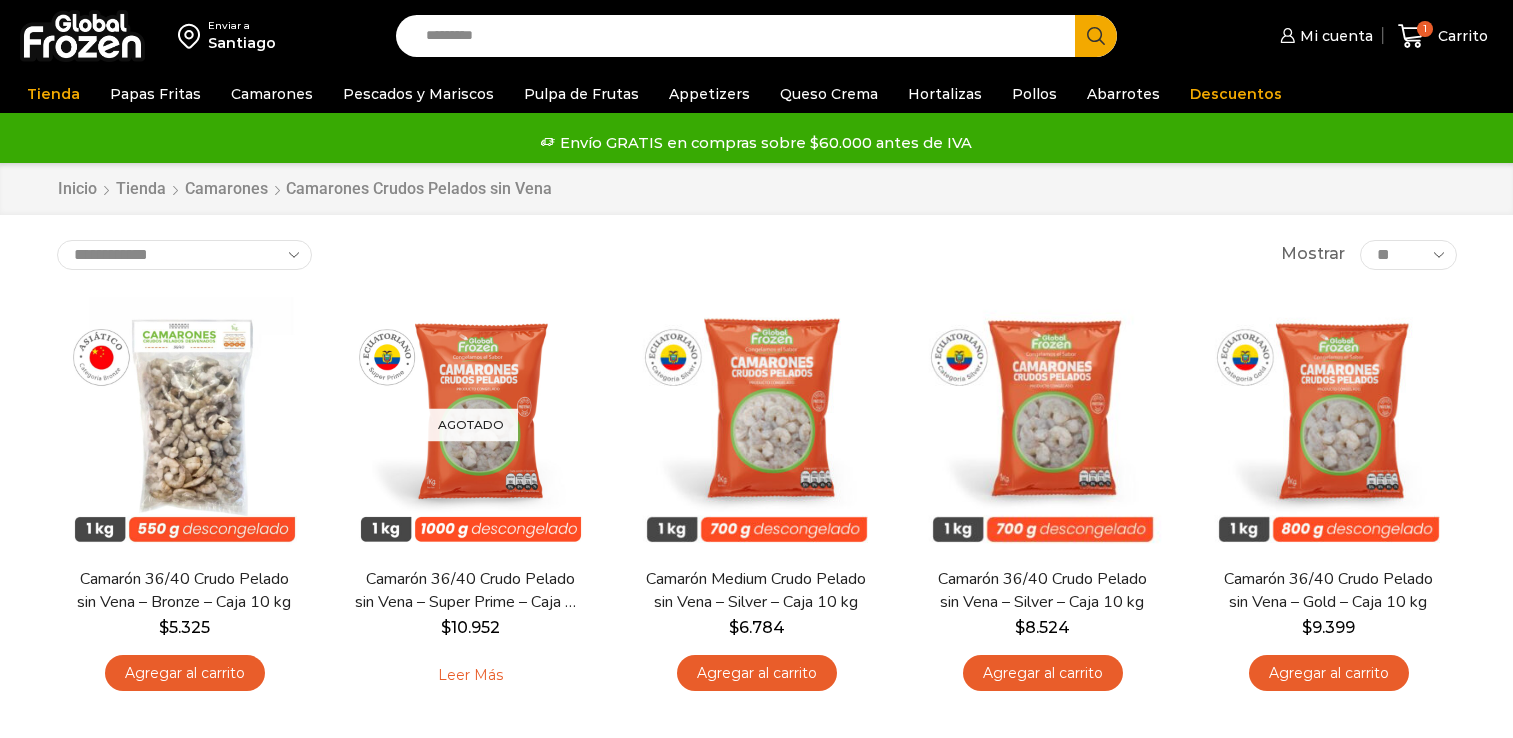 scroll, scrollTop: 0, scrollLeft: 0, axis: both 